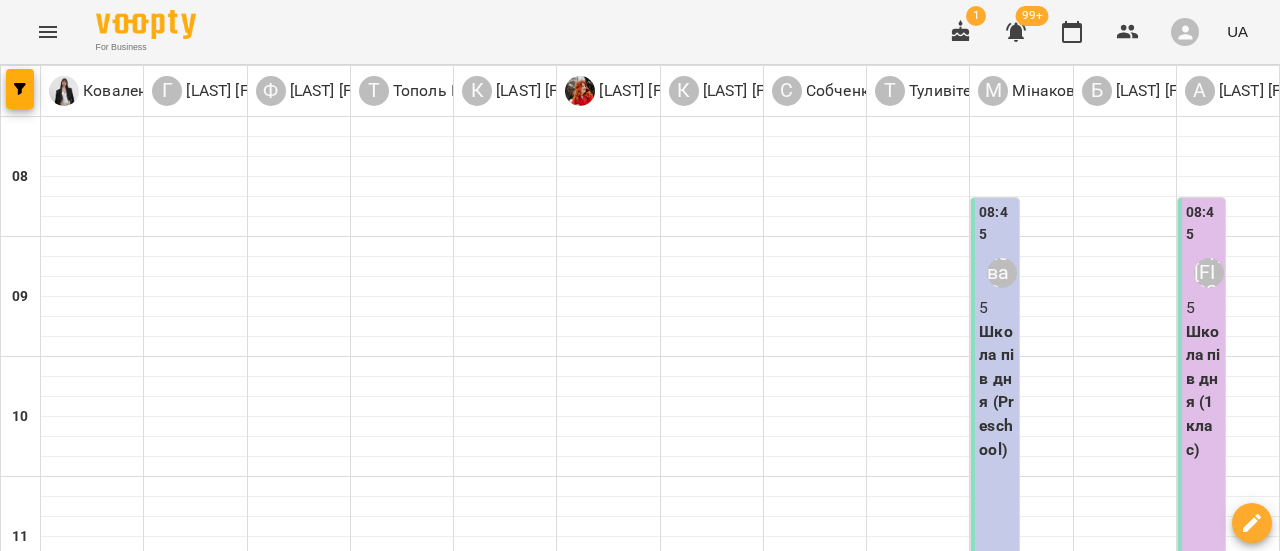scroll, scrollTop: 0, scrollLeft: 0, axis: both 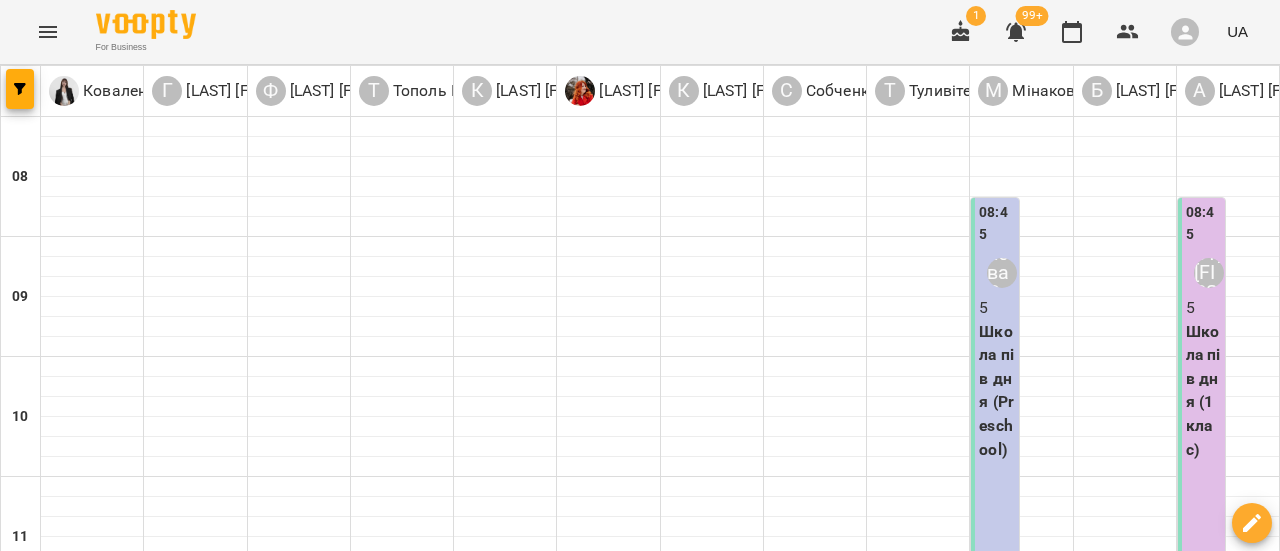 click on "12:30" at bounding box center (275, 685) 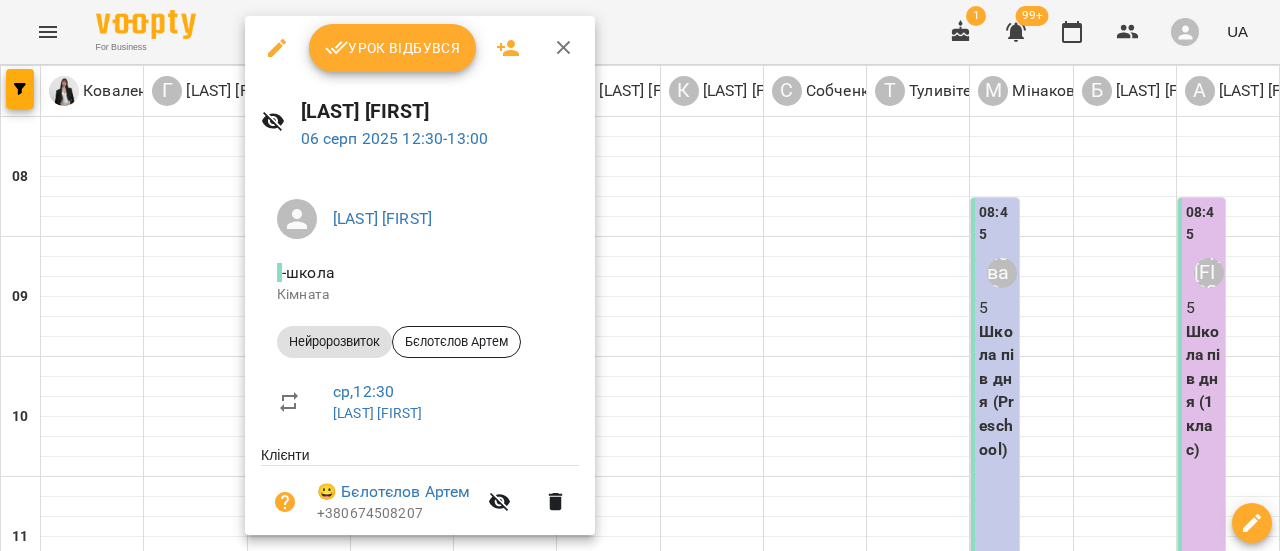 click on "Урок відбувся" at bounding box center (393, 48) 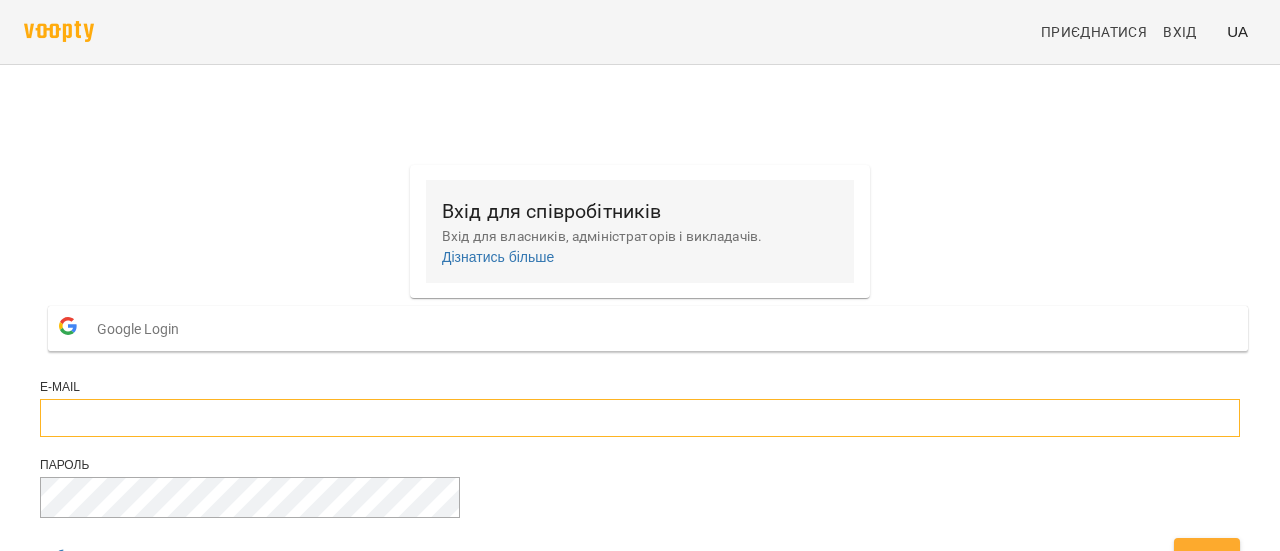 type on "**********" 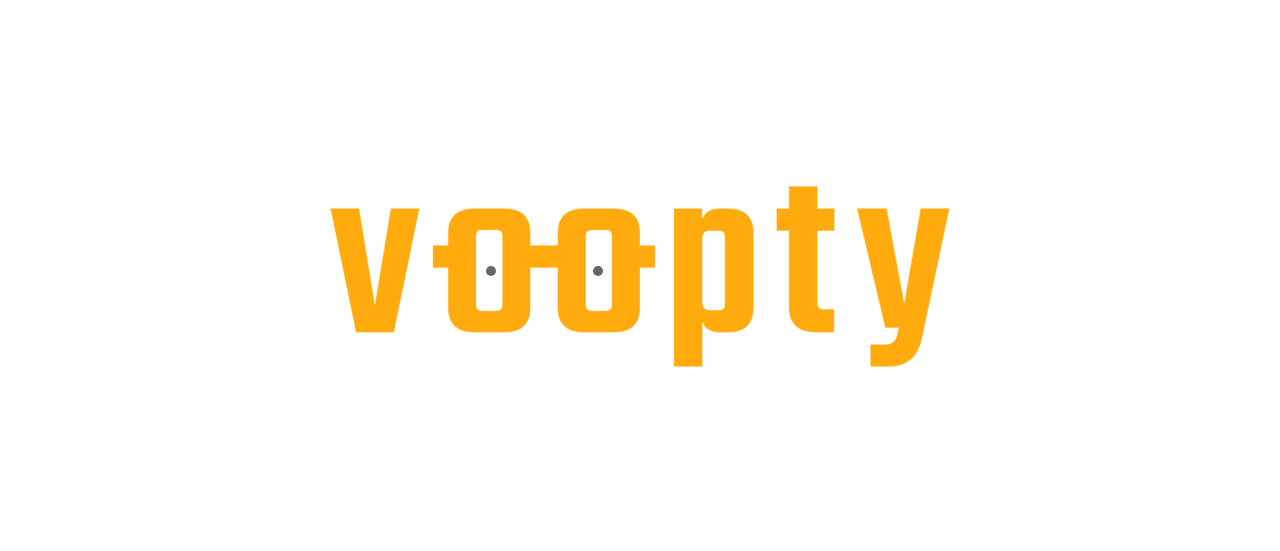 scroll, scrollTop: 0, scrollLeft: 0, axis: both 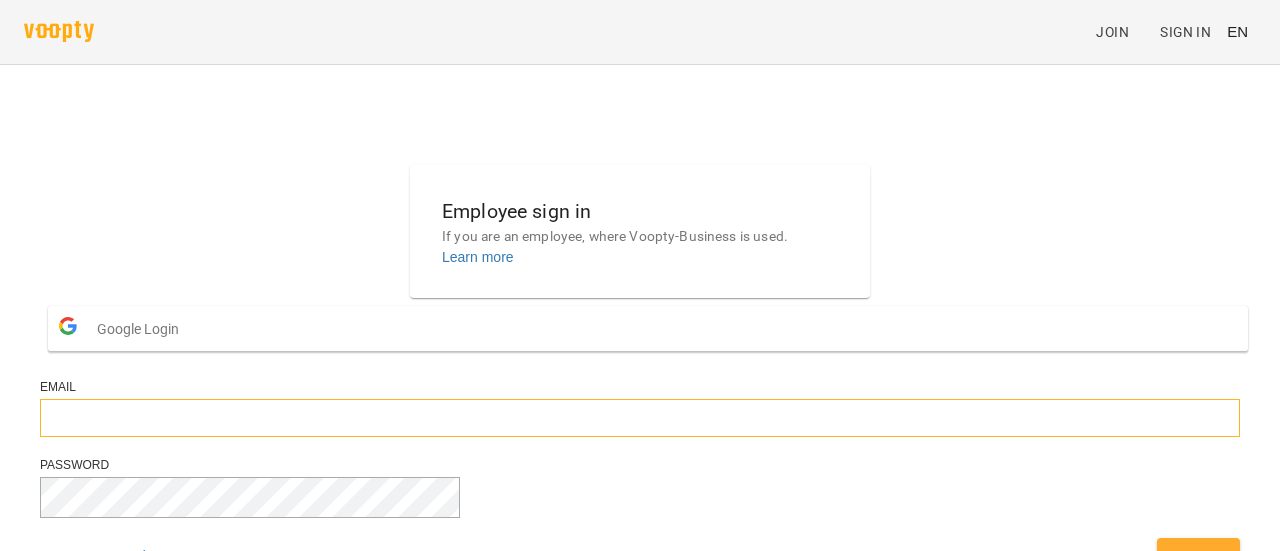 type on "**********" 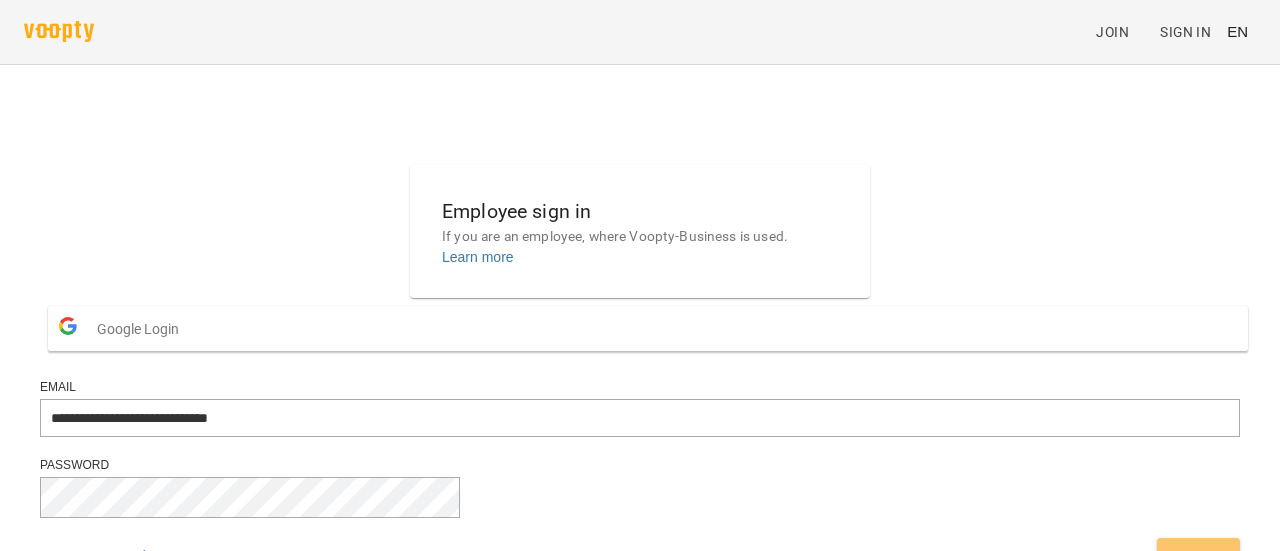 click on "Sign In" at bounding box center [1198, 556] 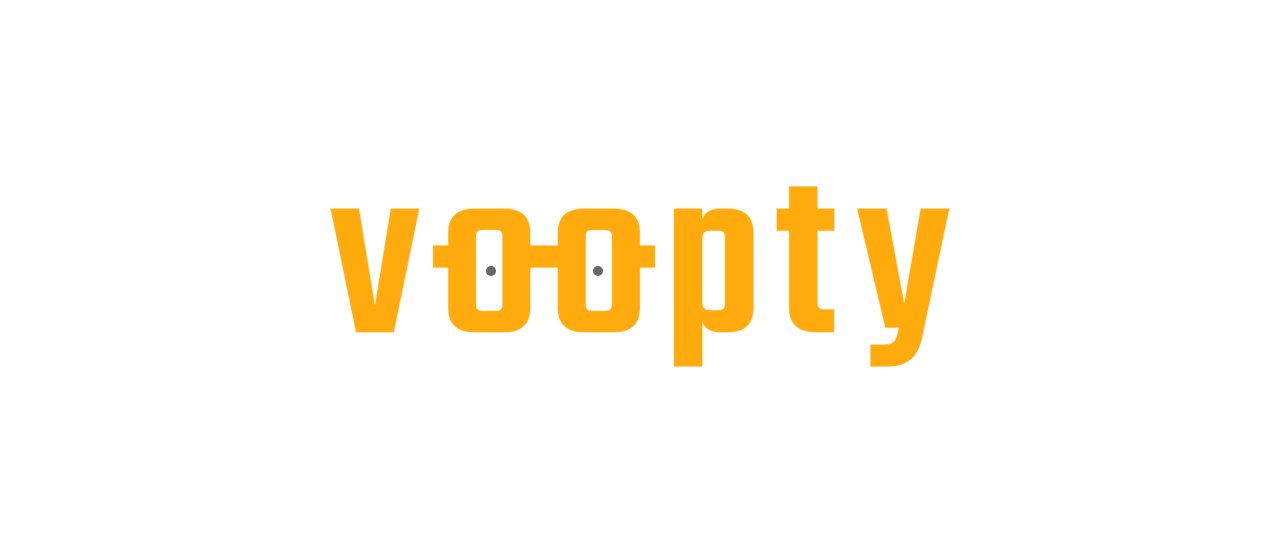 scroll, scrollTop: 0, scrollLeft: 0, axis: both 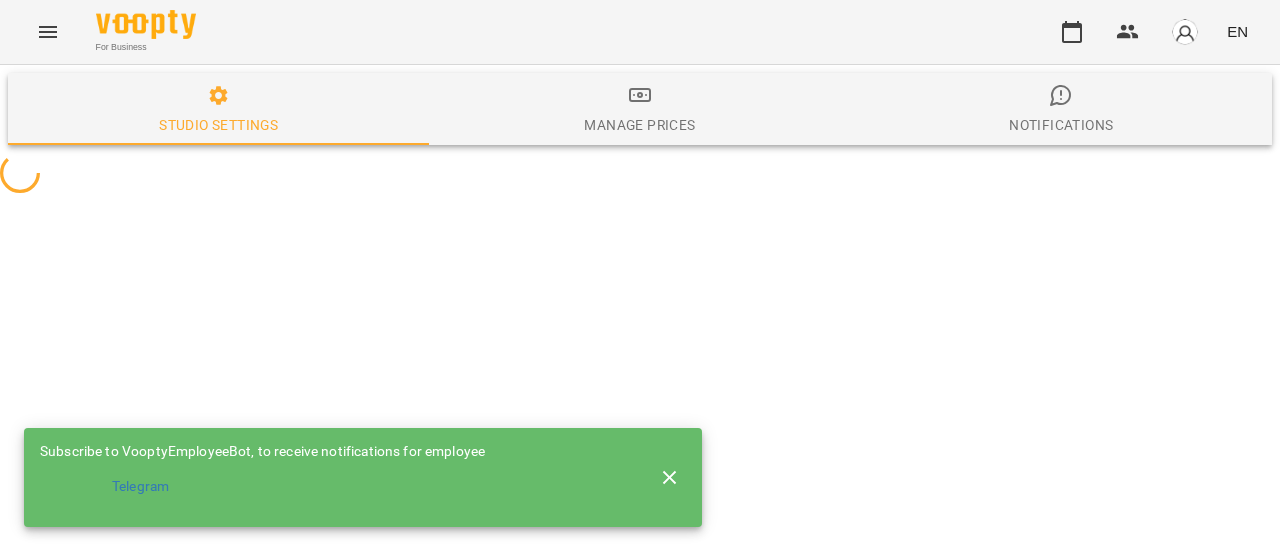 select on "**" 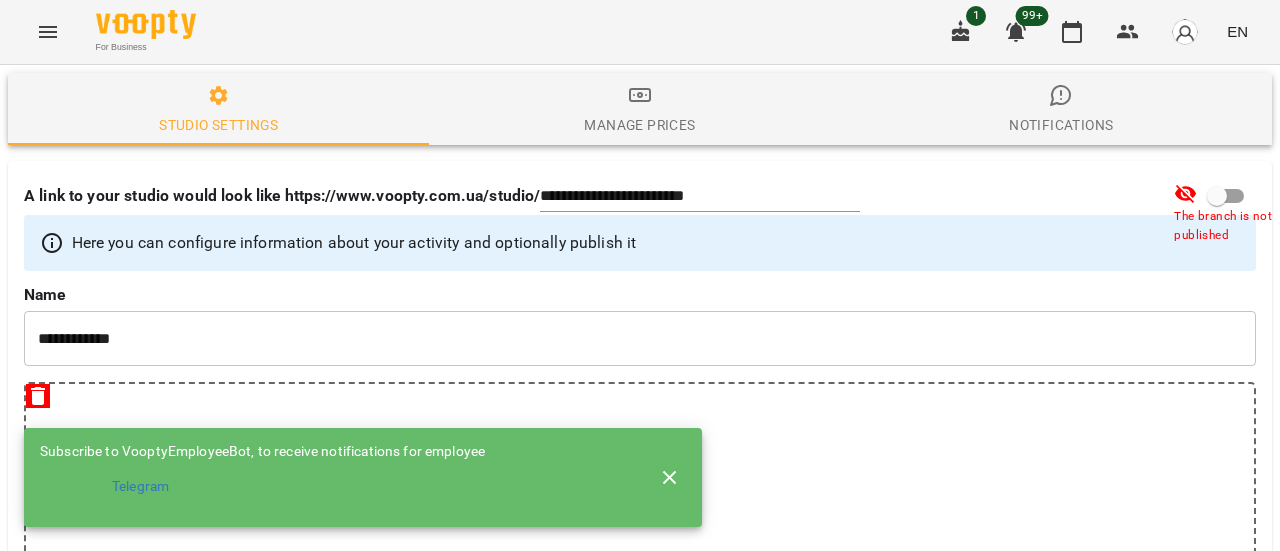 scroll, scrollTop: 0, scrollLeft: 0, axis: both 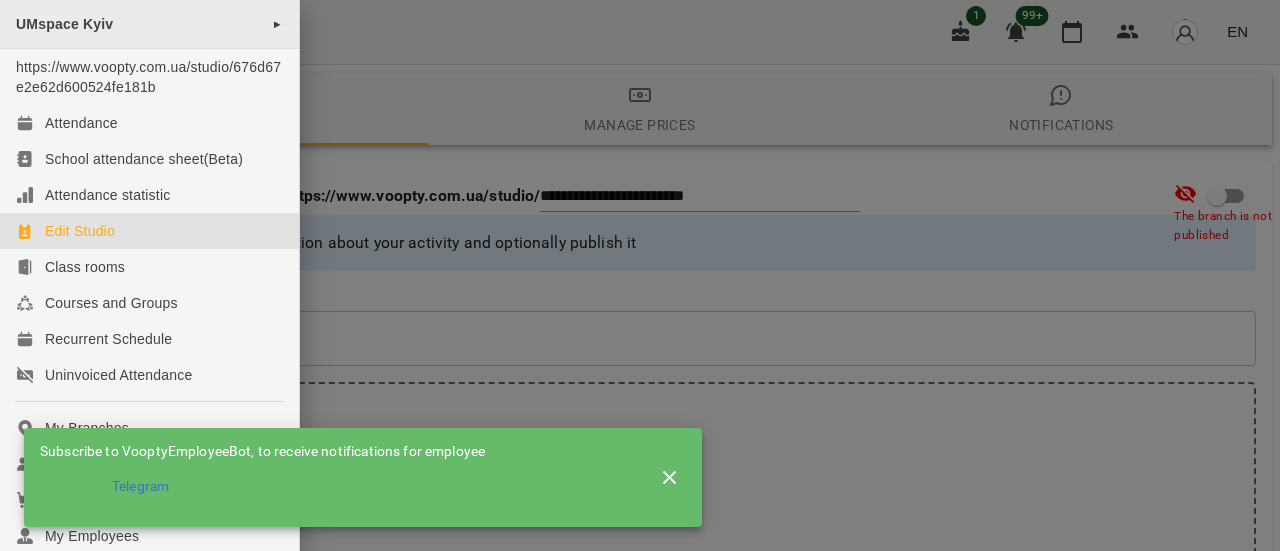 click on "►" at bounding box center [277, 24] 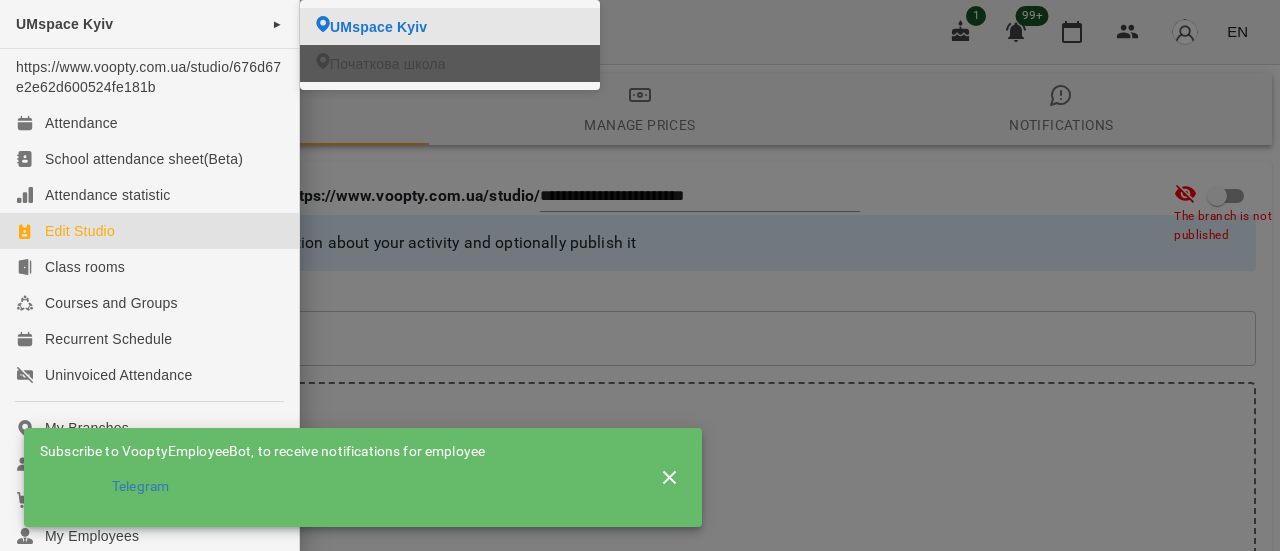 click on "Початкова школа" at bounding box center (388, 64) 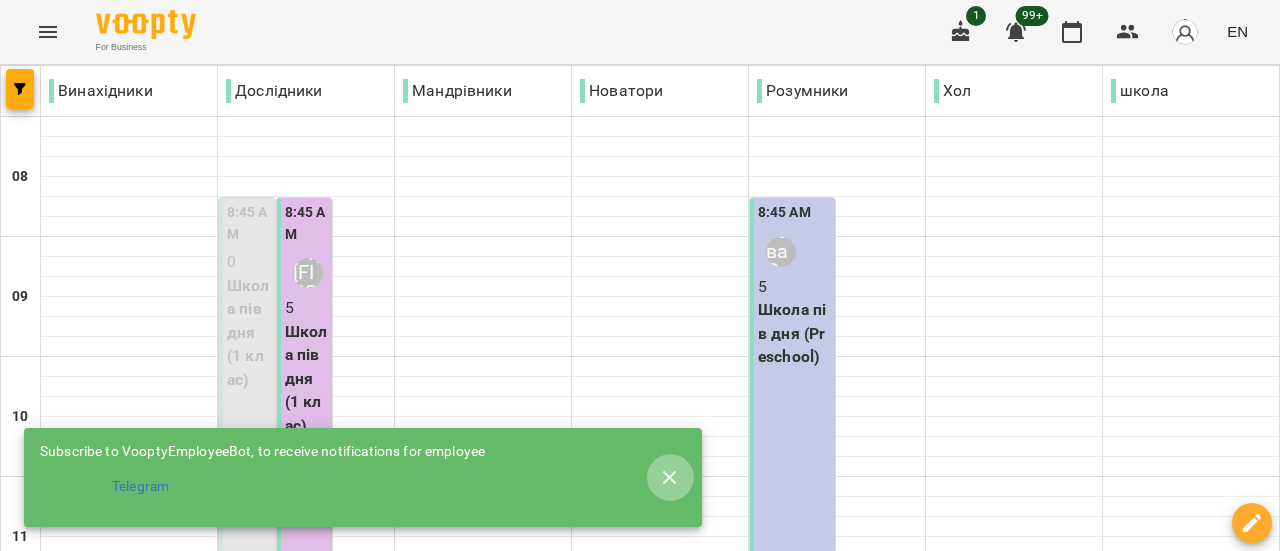 click 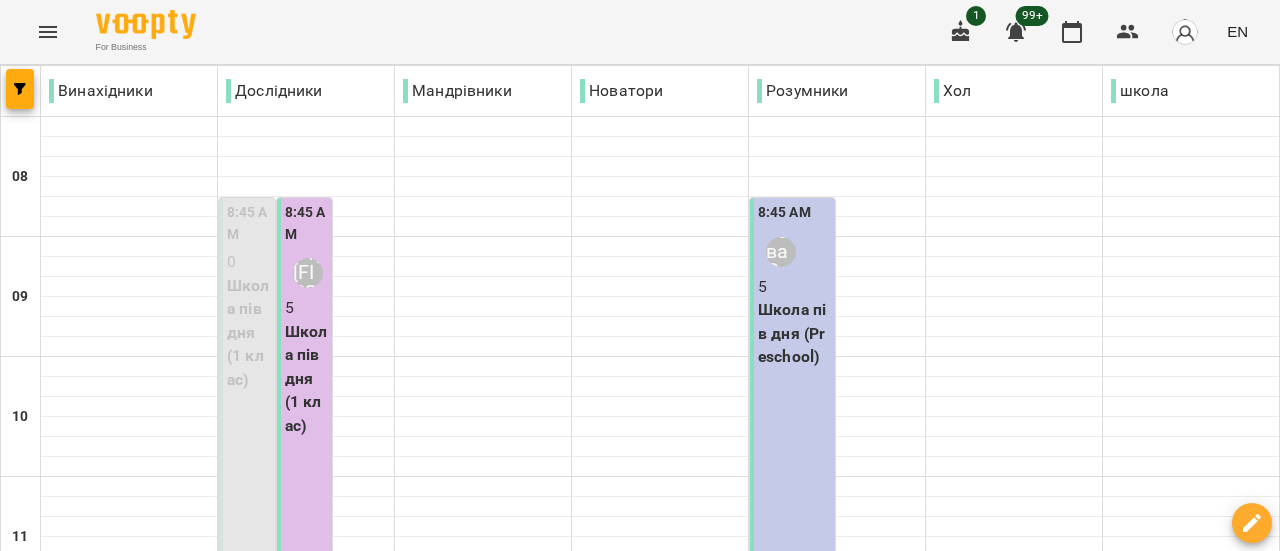 click 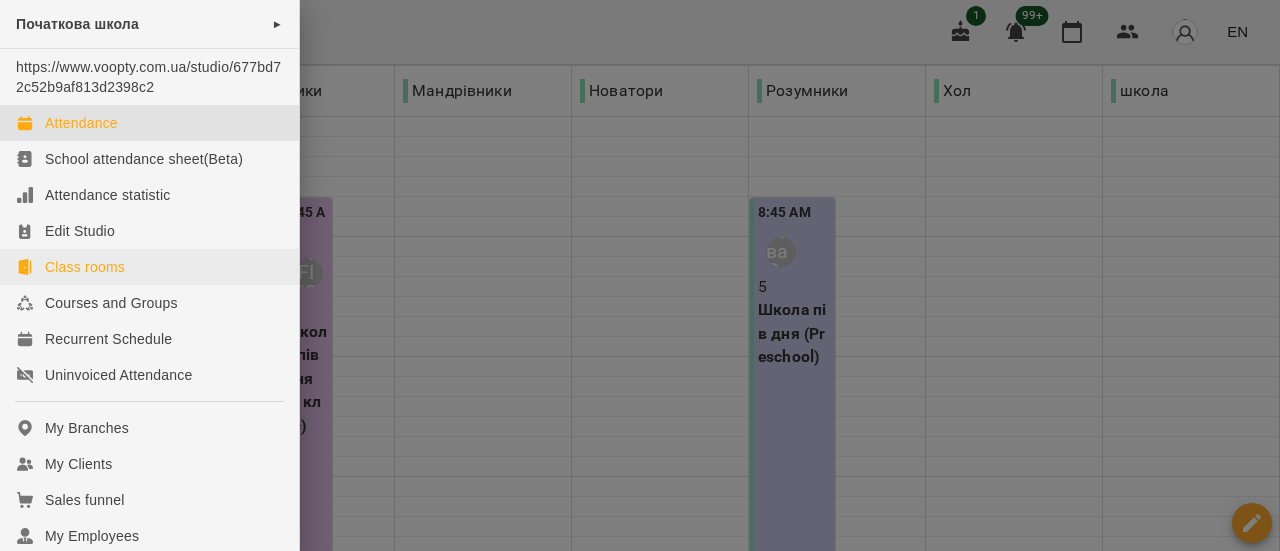 scroll, scrollTop: 352, scrollLeft: 0, axis: vertical 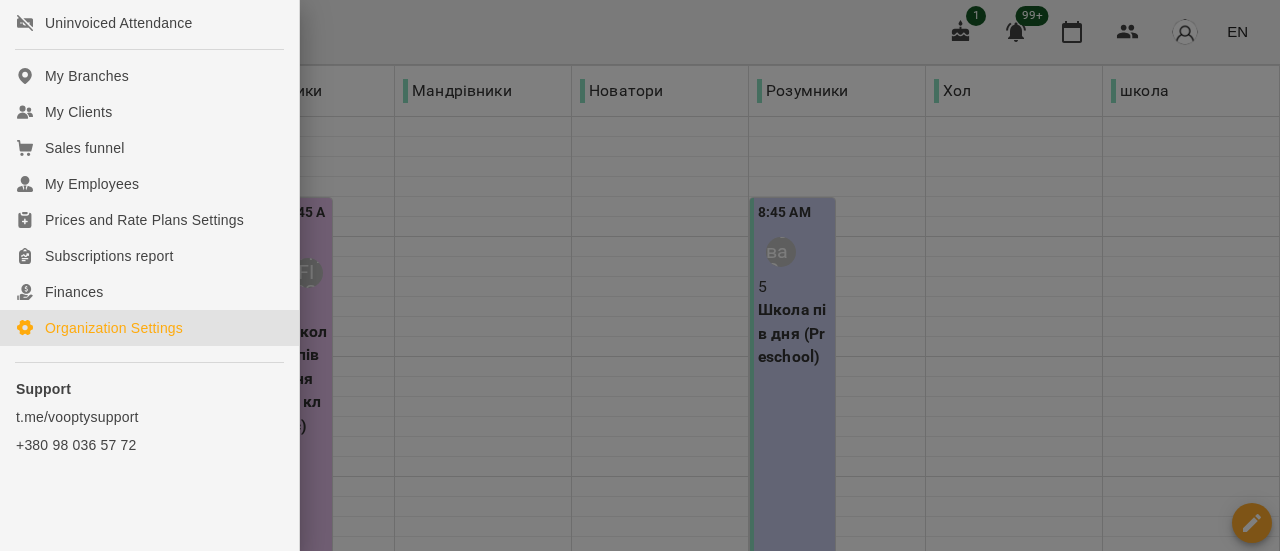 click on "Organization Settings" at bounding box center [114, 328] 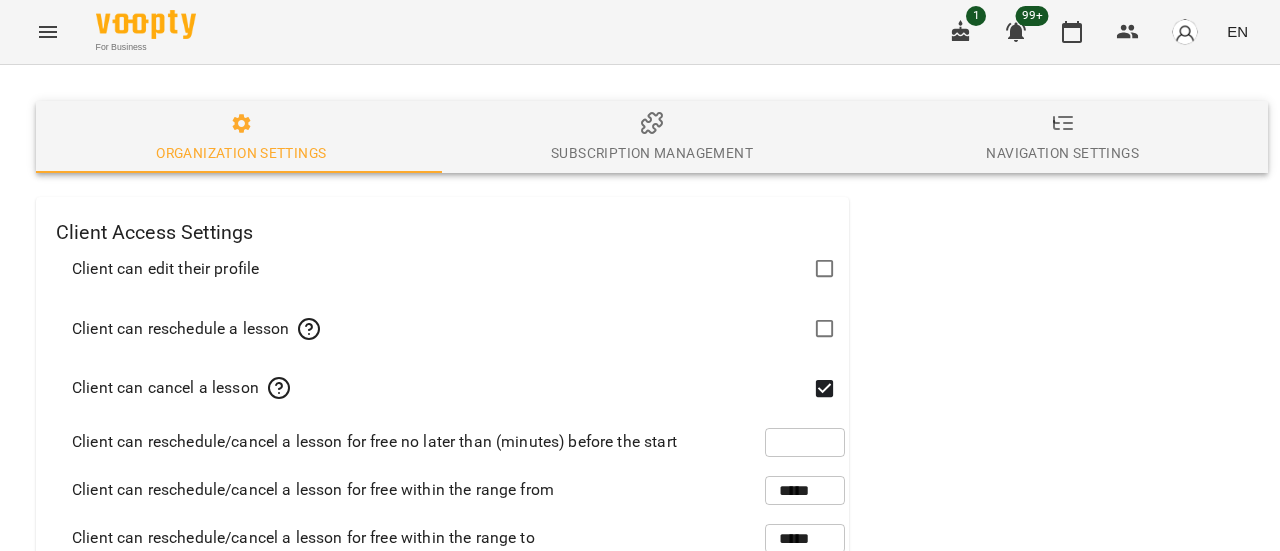 scroll, scrollTop: 0, scrollLeft: 0, axis: both 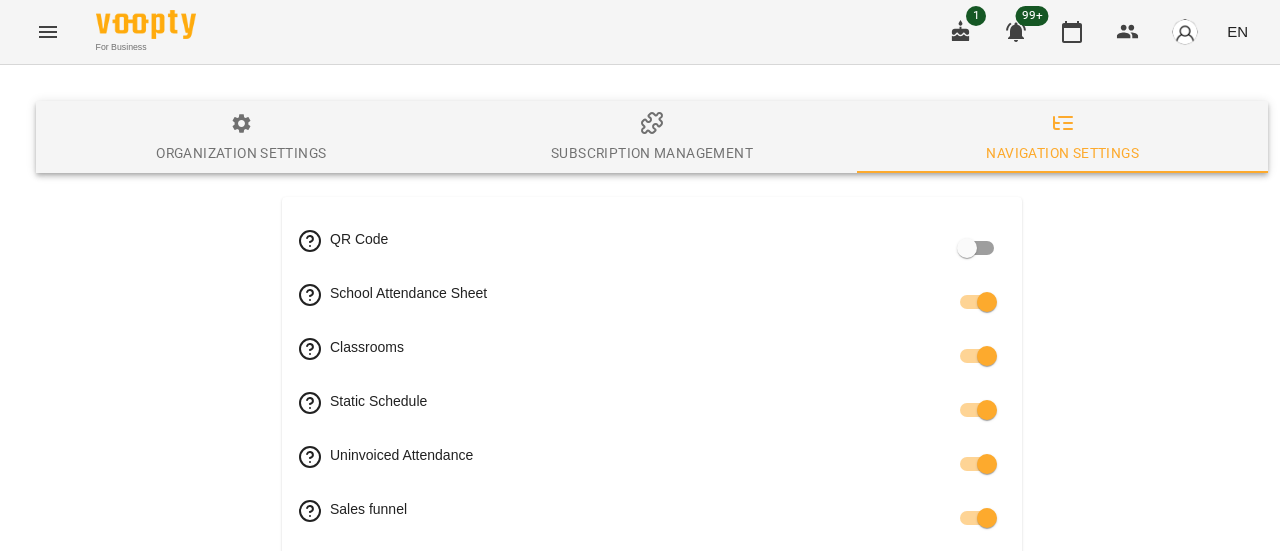 click at bounding box center (1185, 32) 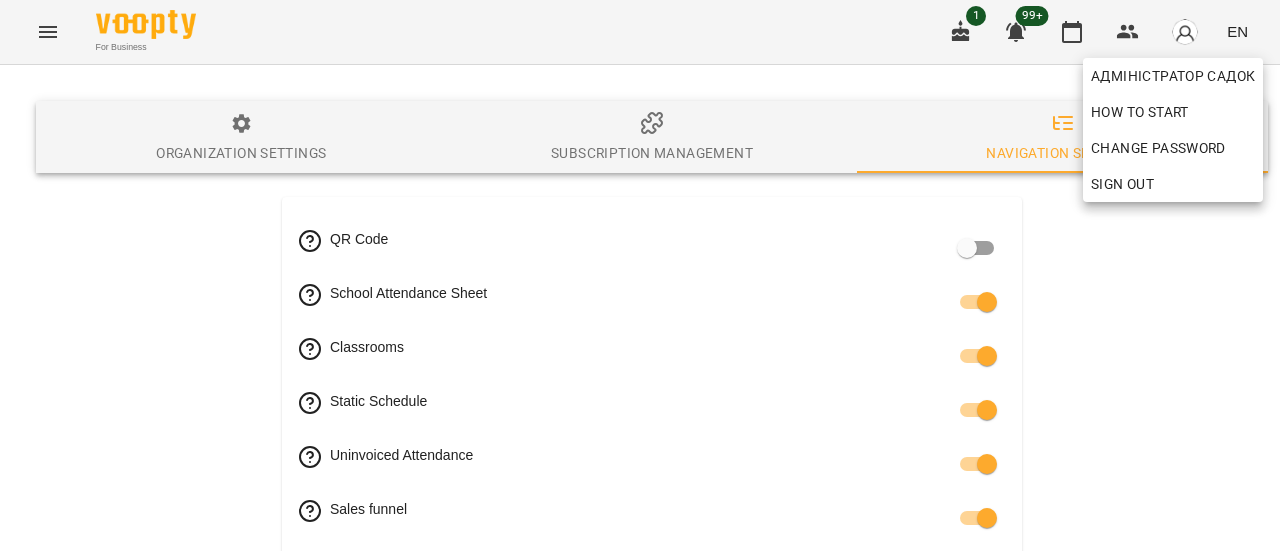 click at bounding box center [640, 275] 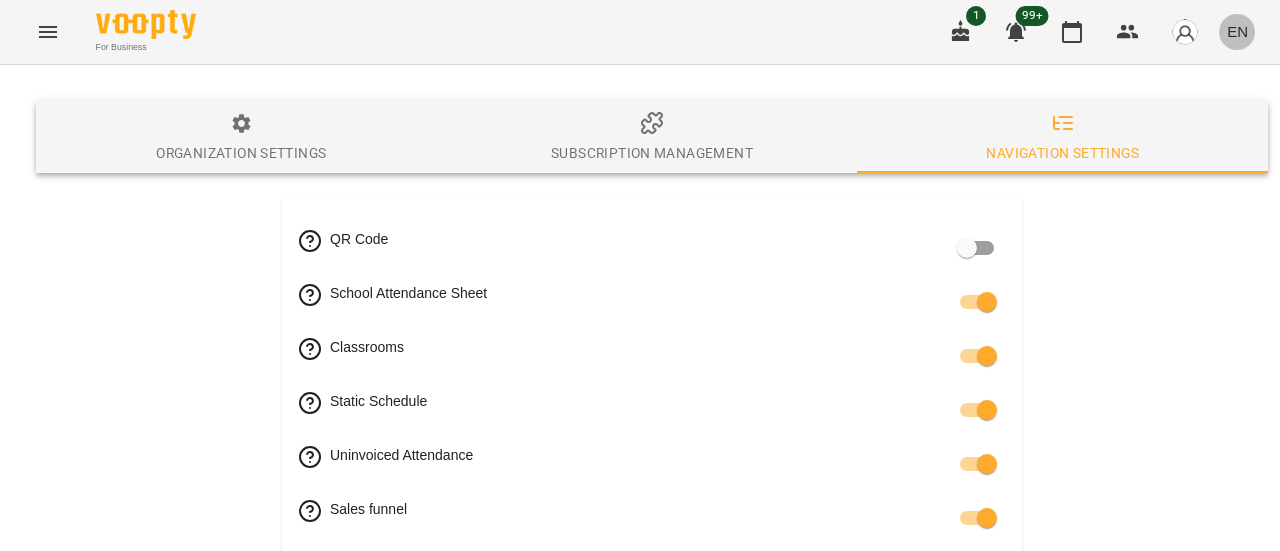 click on "EN" at bounding box center [1237, 31] 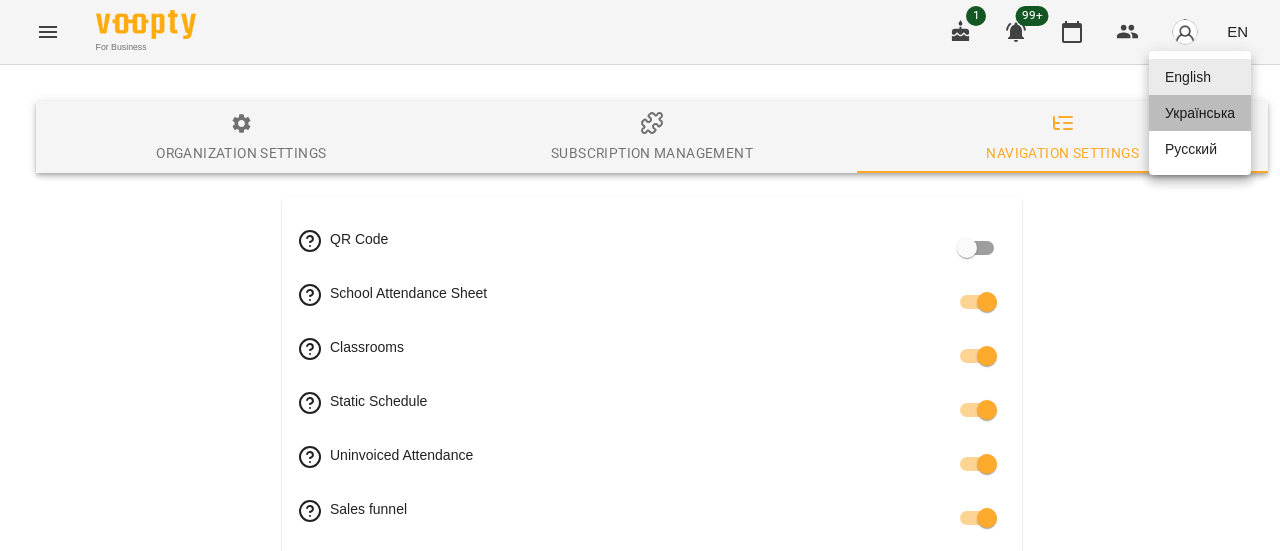 click on "Українська" at bounding box center (1200, 113) 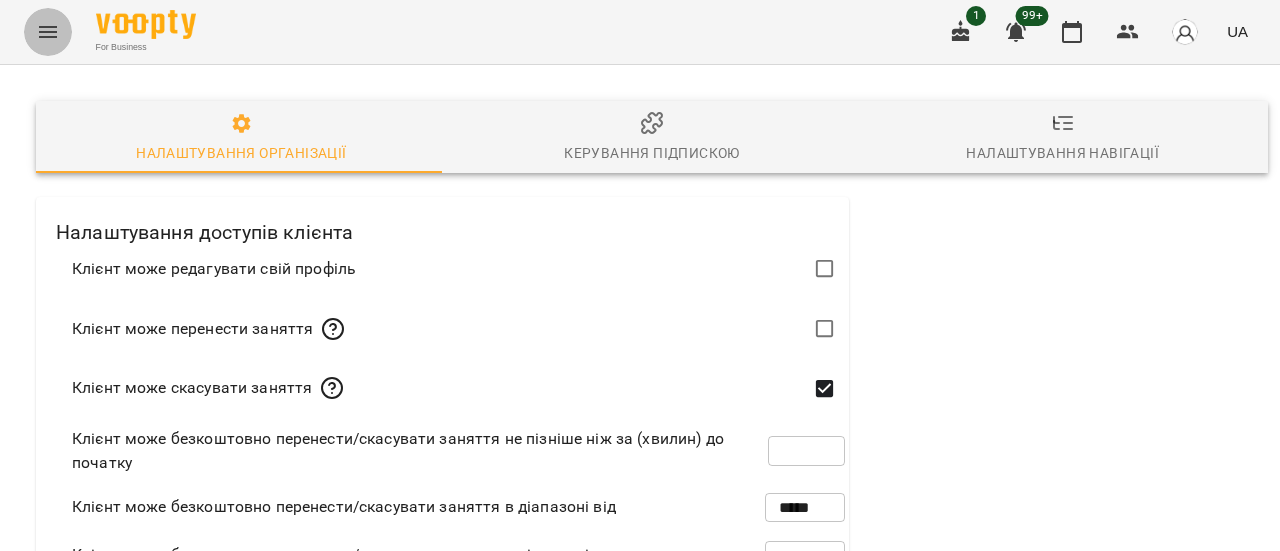 click 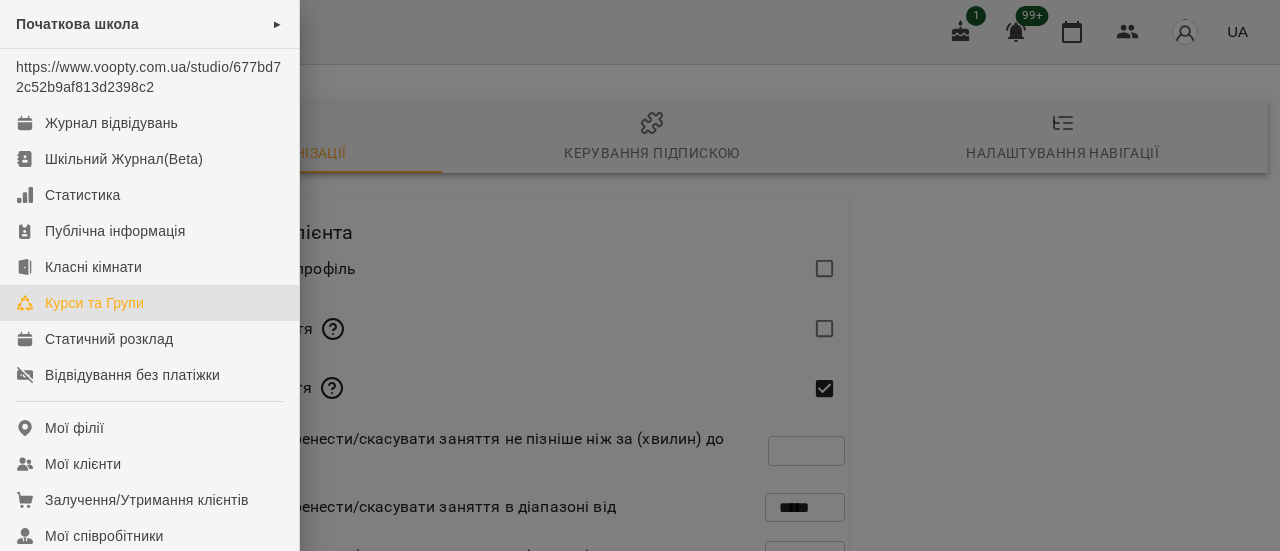 click on "Курси та Групи" at bounding box center (94, 303) 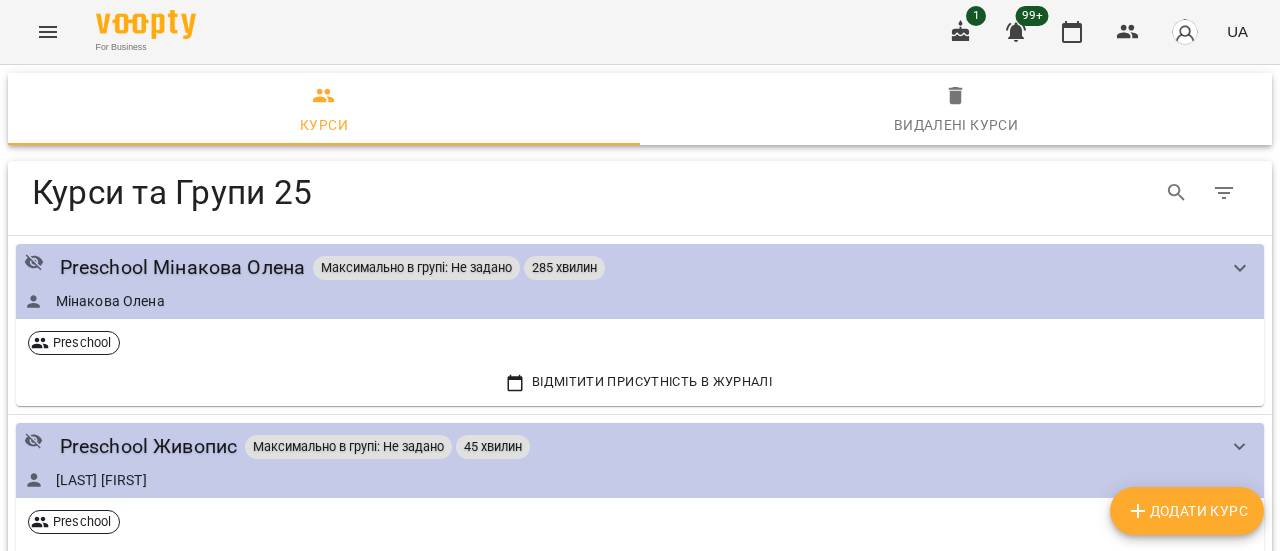 click 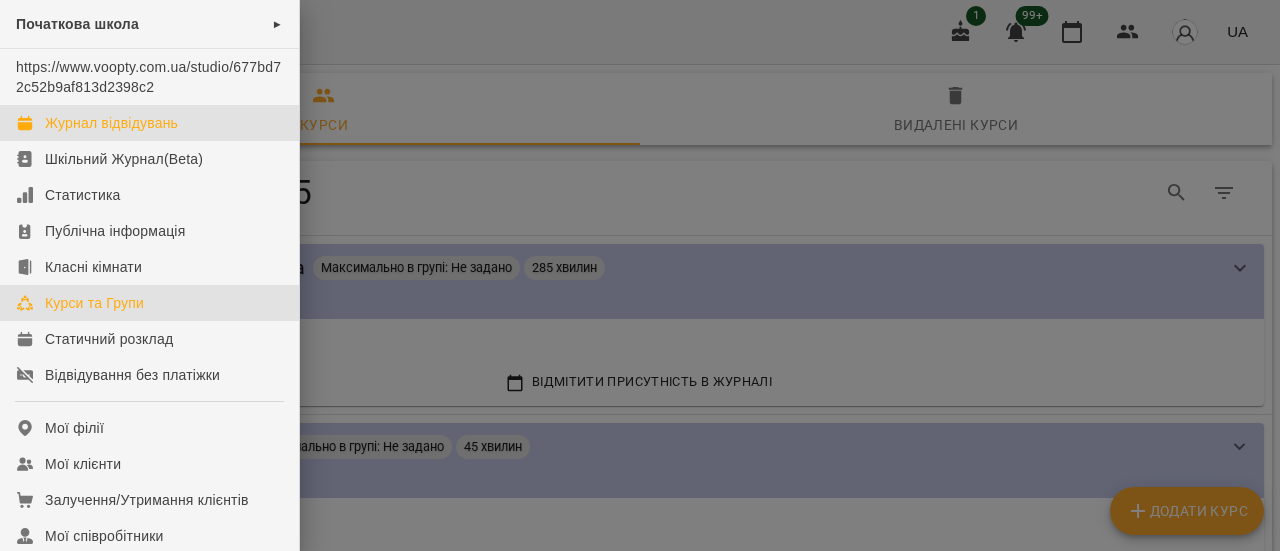 click on "Журнал відвідувань" at bounding box center (111, 123) 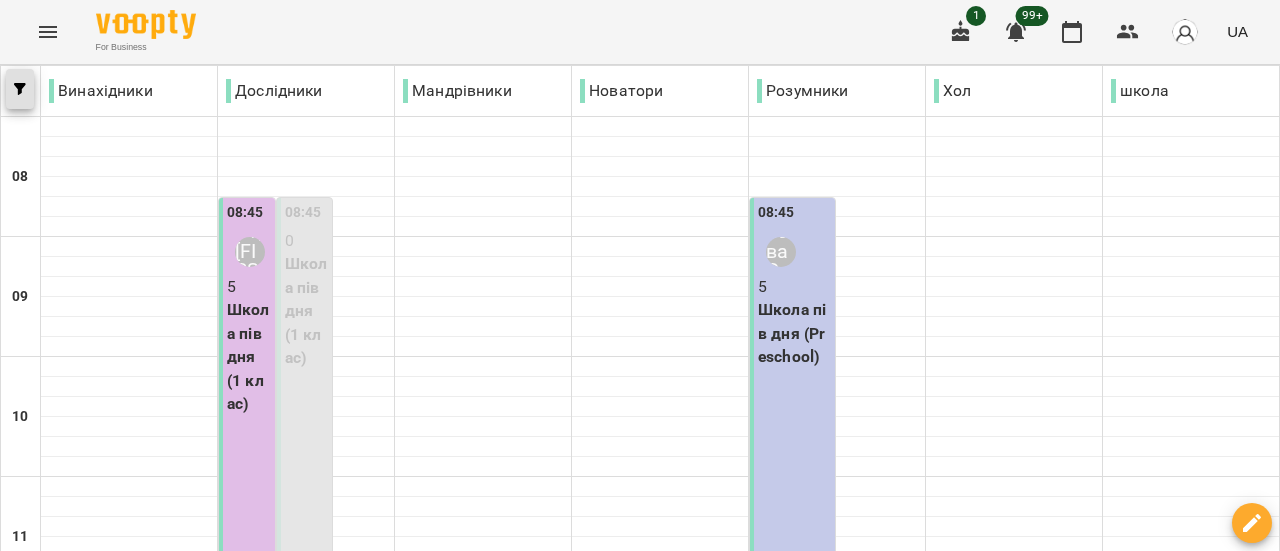 click at bounding box center [20, 89] 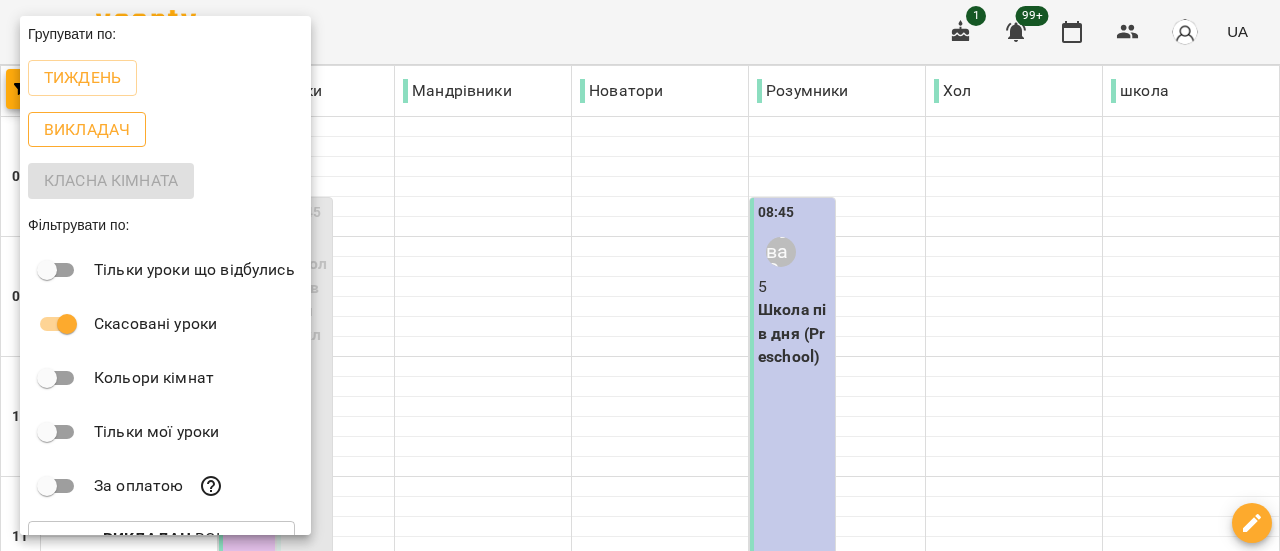 click on "Викладач" at bounding box center [87, 130] 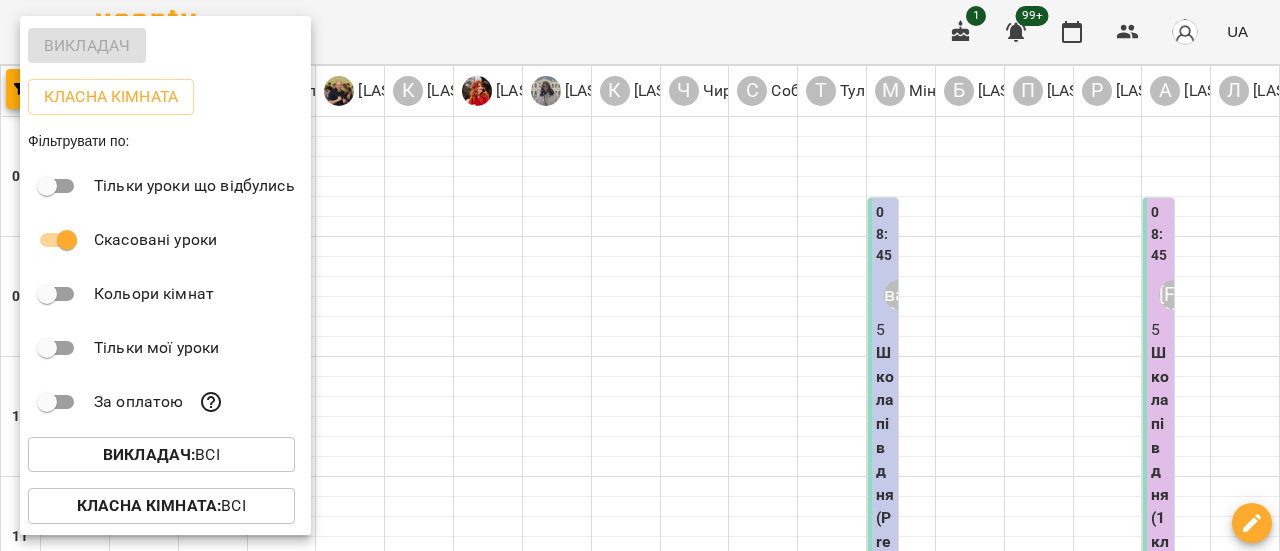 scroll, scrollTop: 134, scrollLeft: 0, axis: vertical 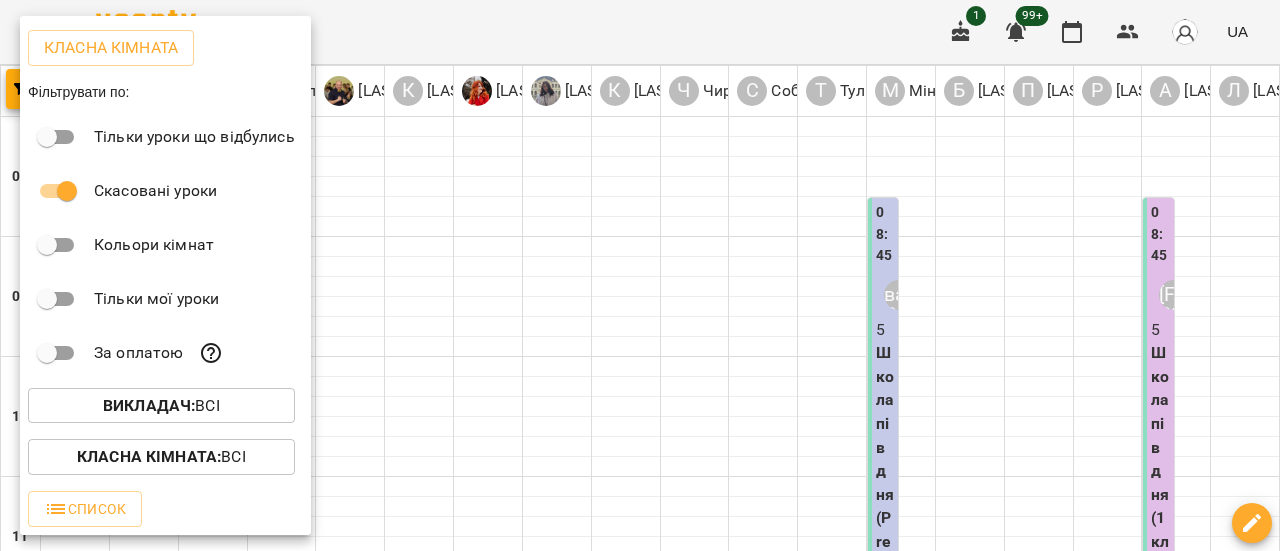click on "Викладач :" at bounding box center [149, 405] 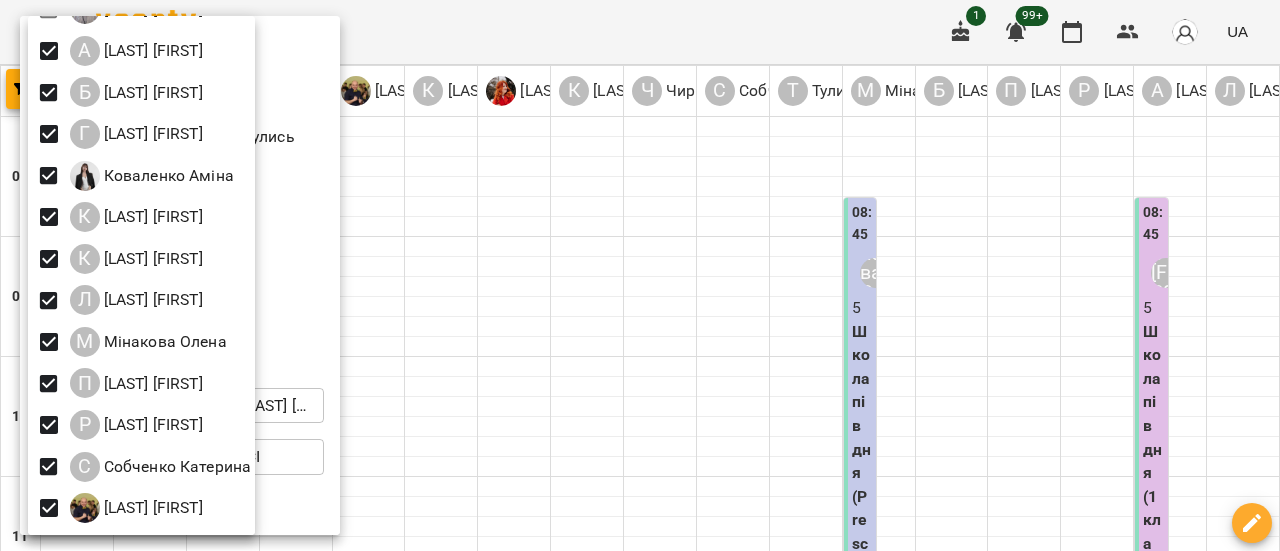 scroll, scrollTop: 100, scrollLeft: 0, axis: vertical 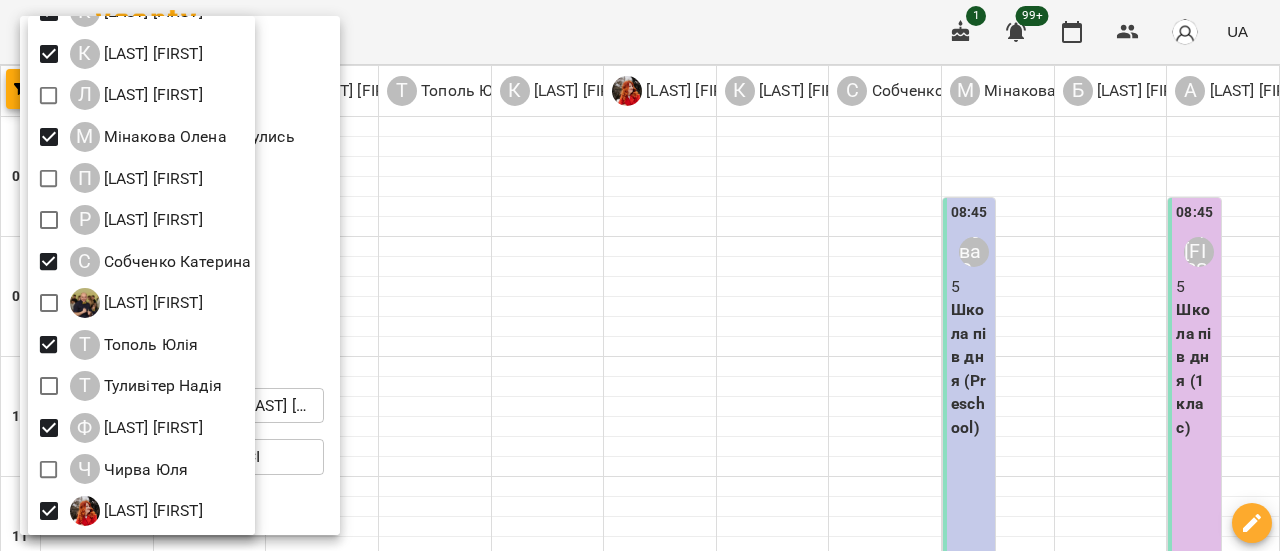click at bounding box center (640, 275) 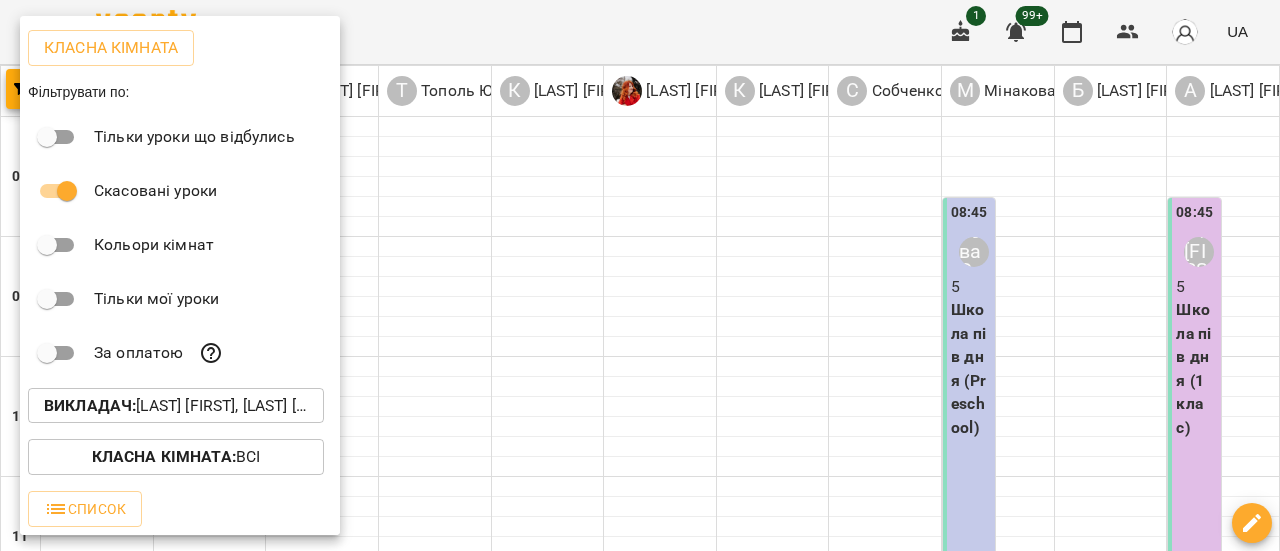 scroll, scrollTop: 134, scrollLeft: 0, axis: vertical 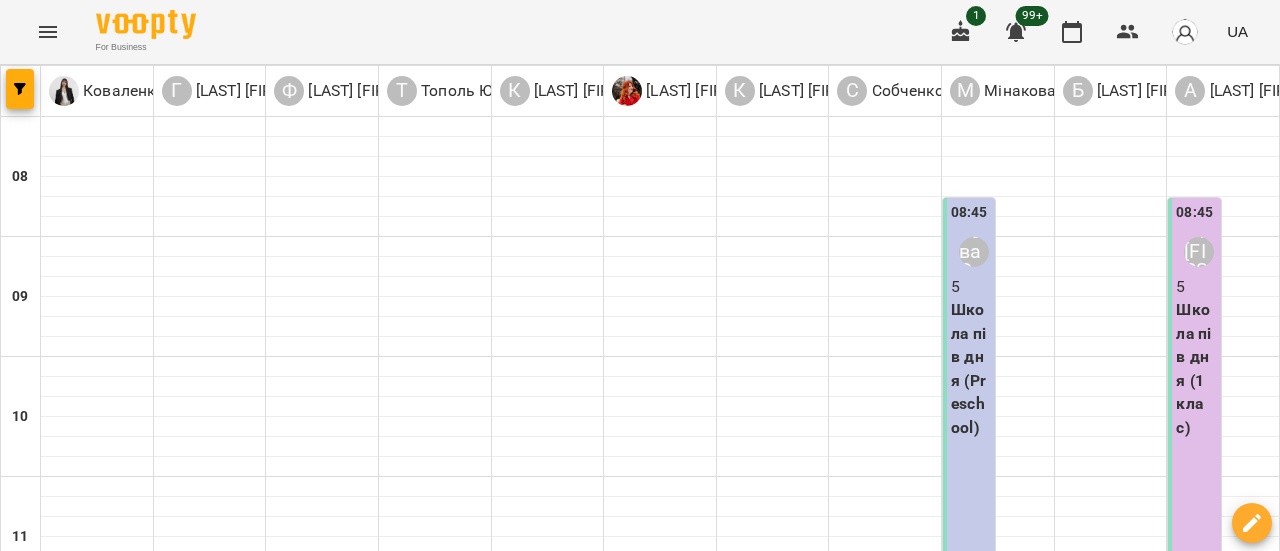 click on "ср 06 серп" at bounding box center [538, 1589] 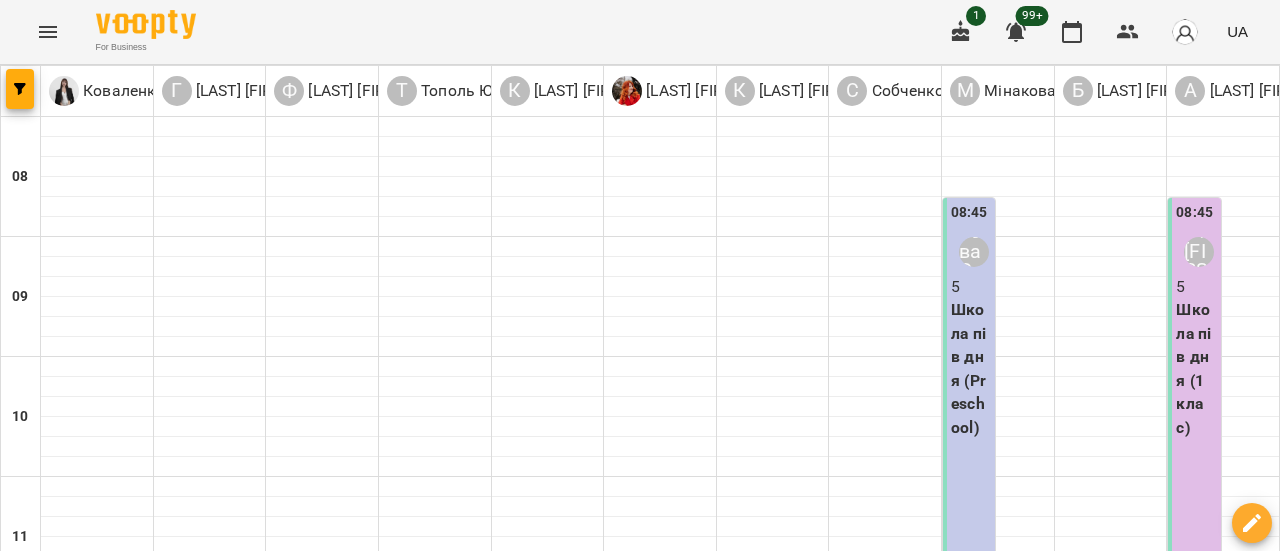 click on "[LAST] [FIRST]" at bounding box center [347, 685] 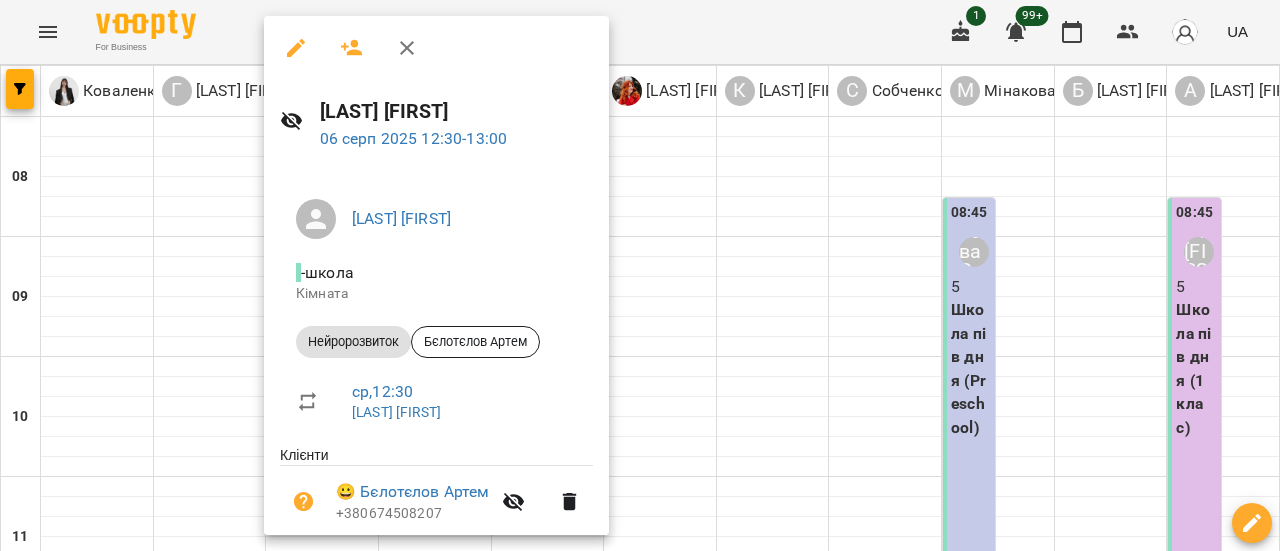 click 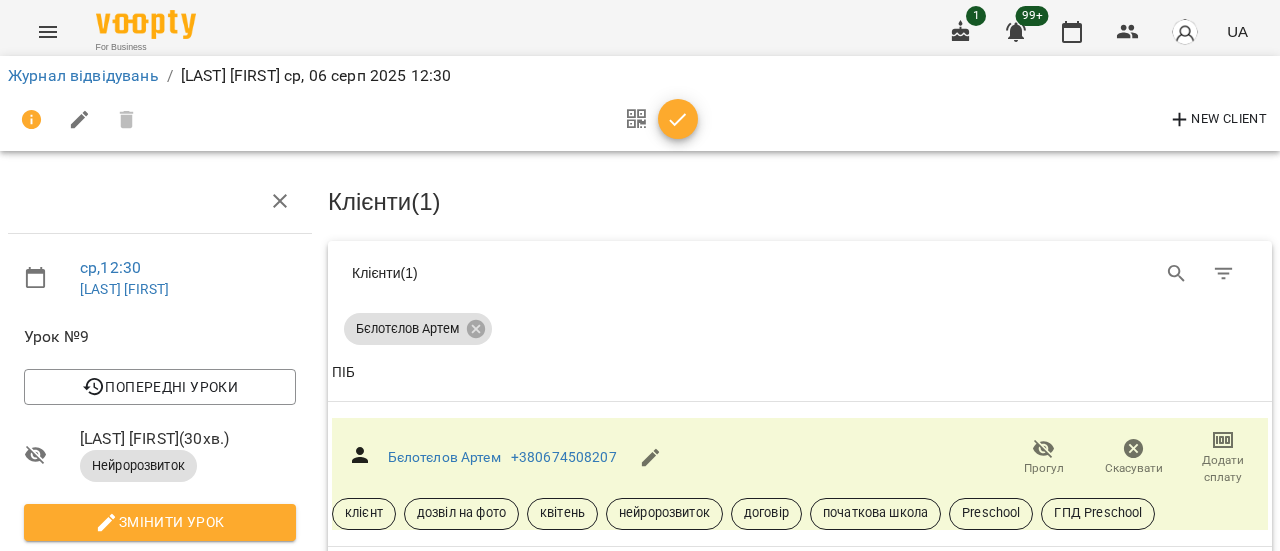 scroll, scrollTop: 0, scrollLeft: 0, axis: both 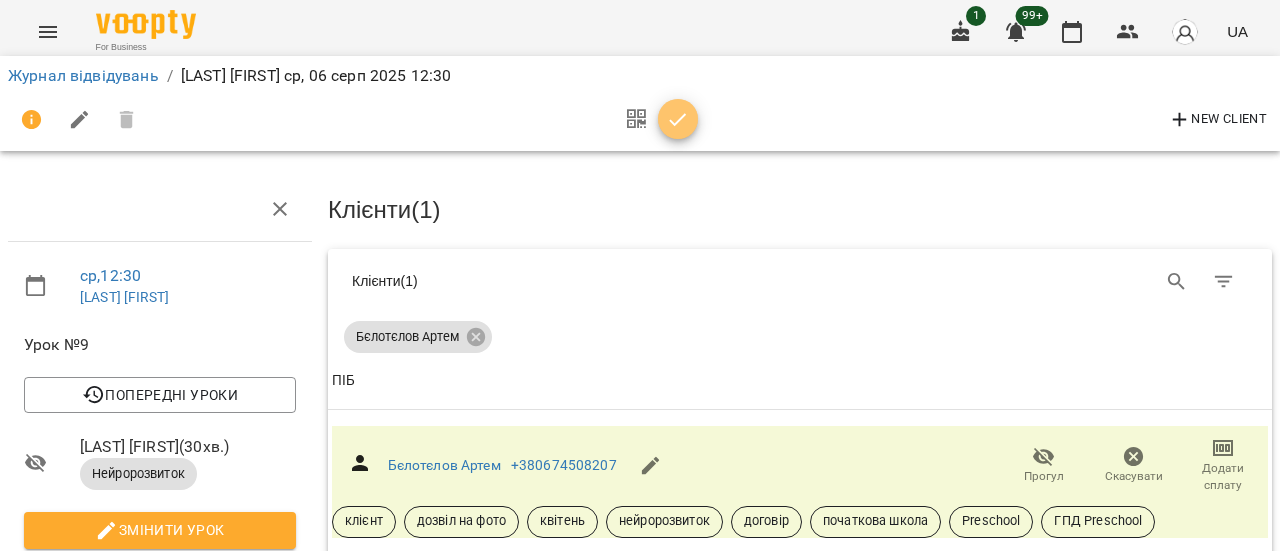click 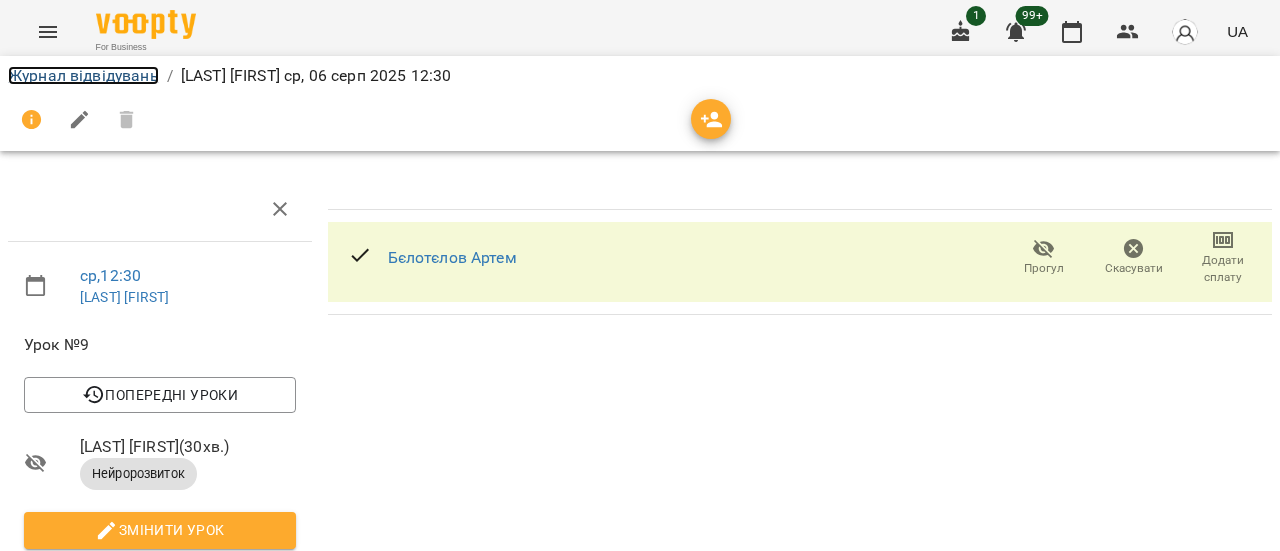 click on "Журнал відвідувань" at bounding box center [83, 75] 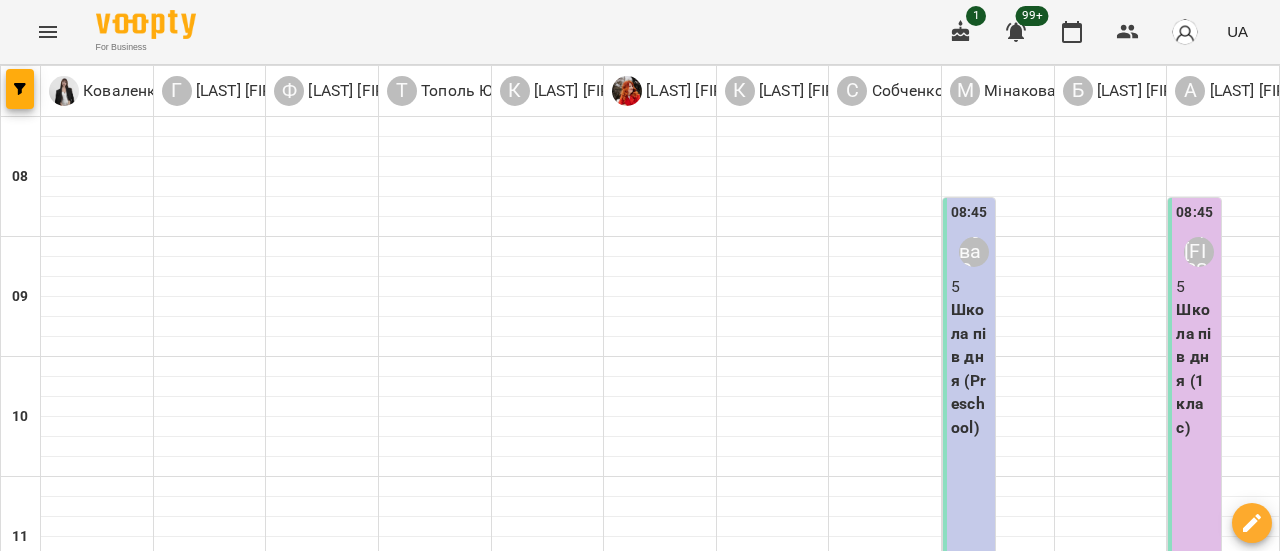 scroll, scrollTop: 400, scrollLeft: 0, axis: vertical 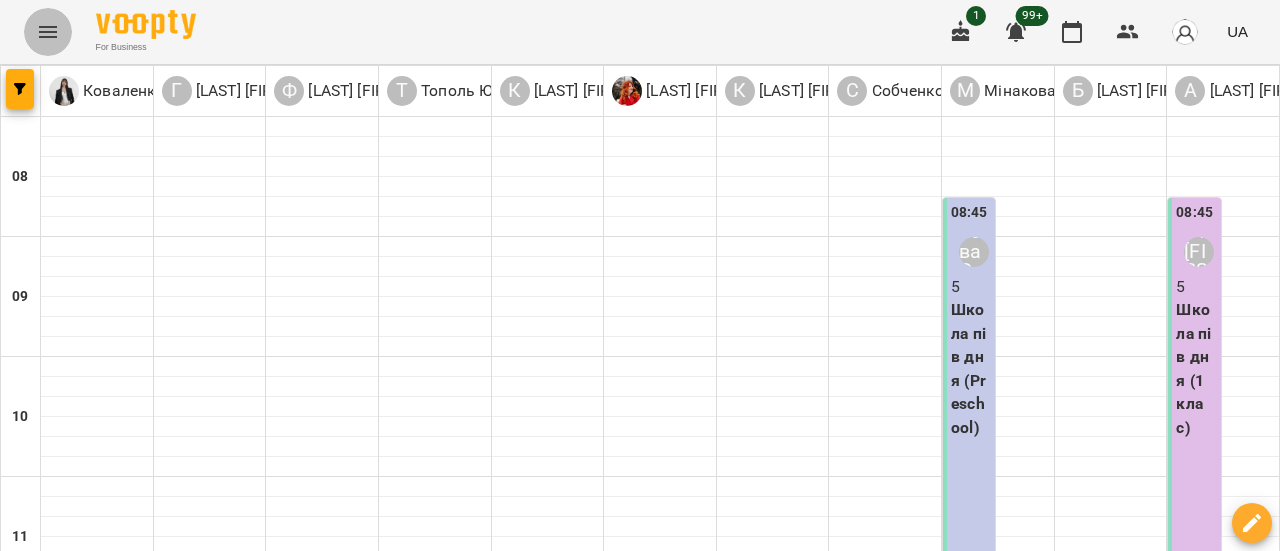 click 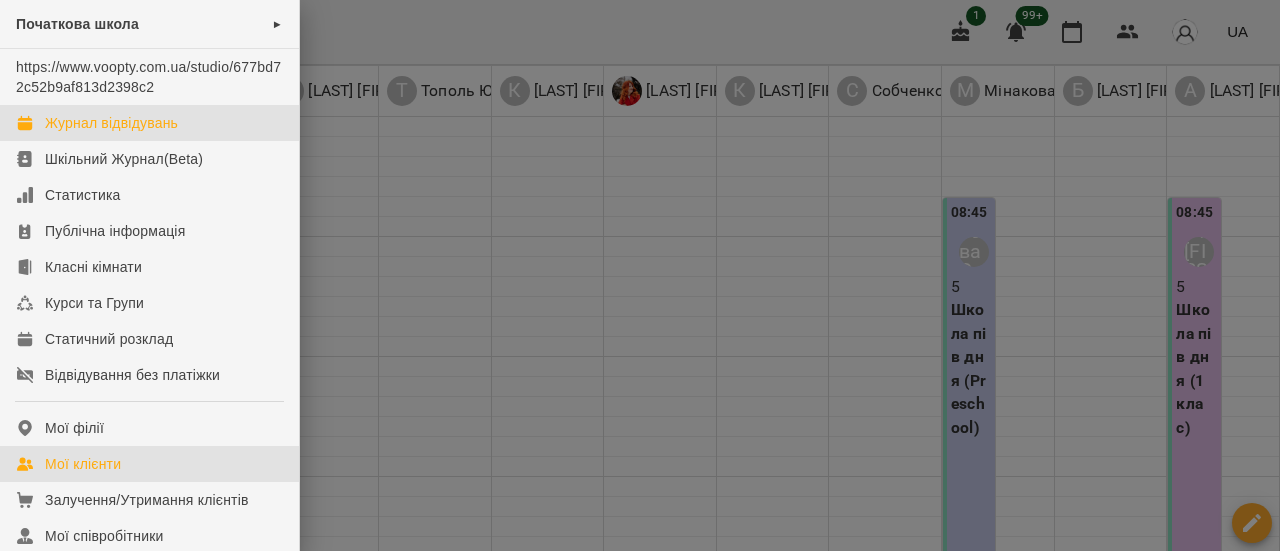 click on "Мої клієнти" at bounding box center (83, 464) 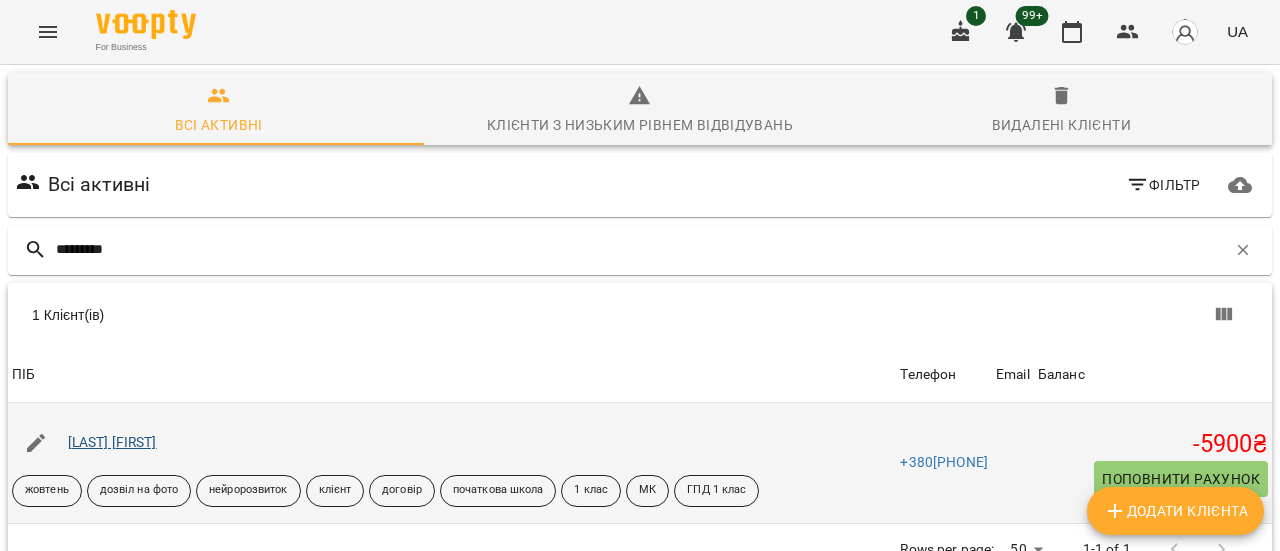 type on "*********" 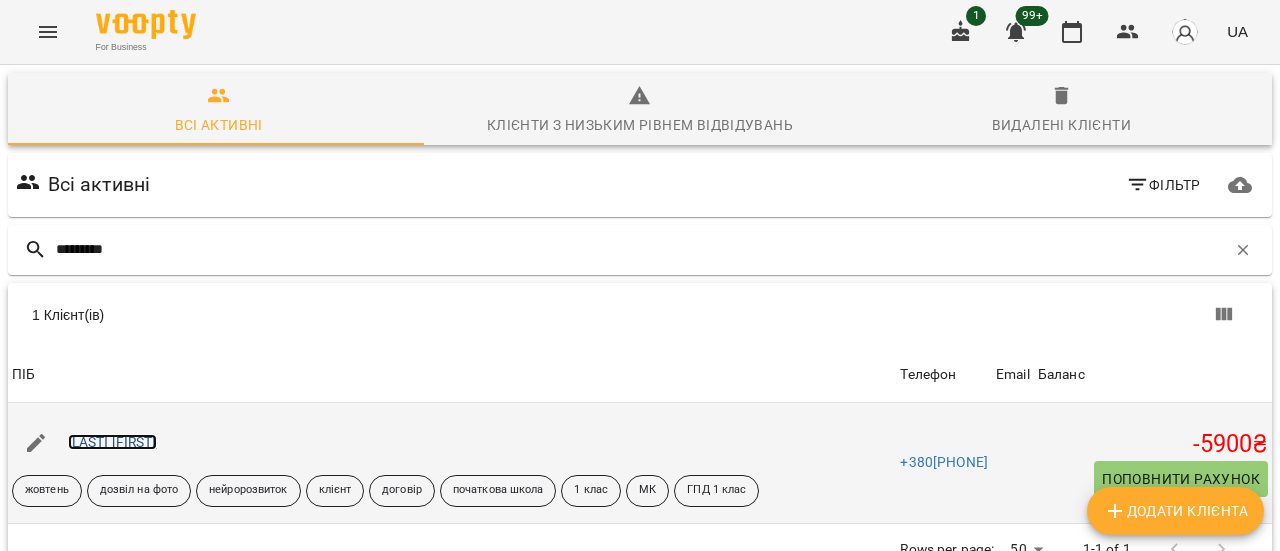 click on "[LAST] [FIRST]" at bounding box center (112, 442) 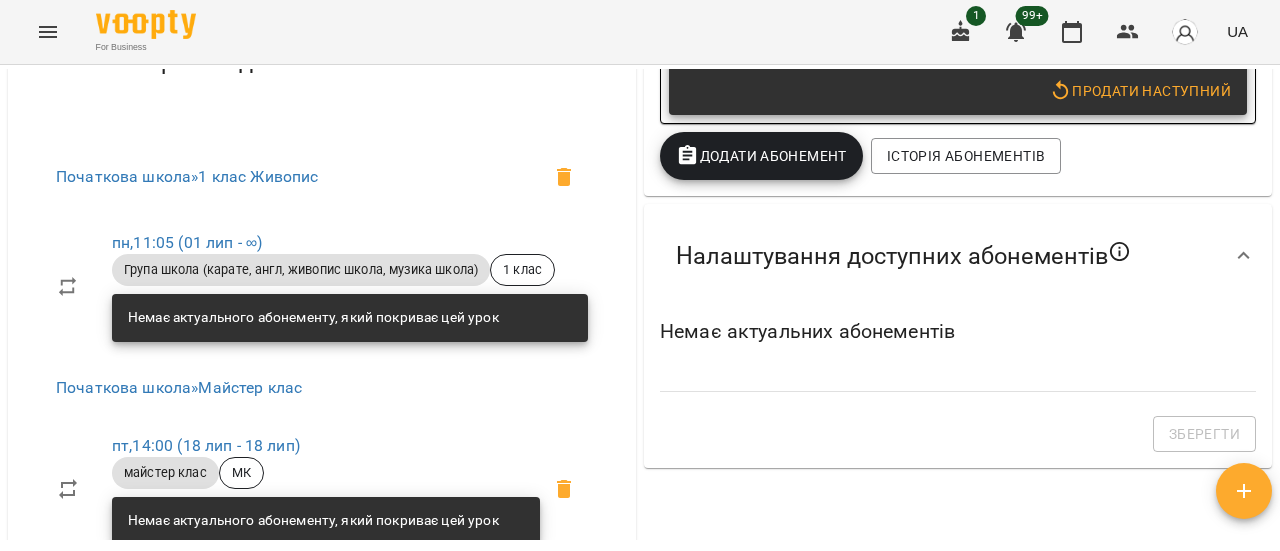 scroll, scrollTop: 1000, scrollLeft: 0, axis: vertical 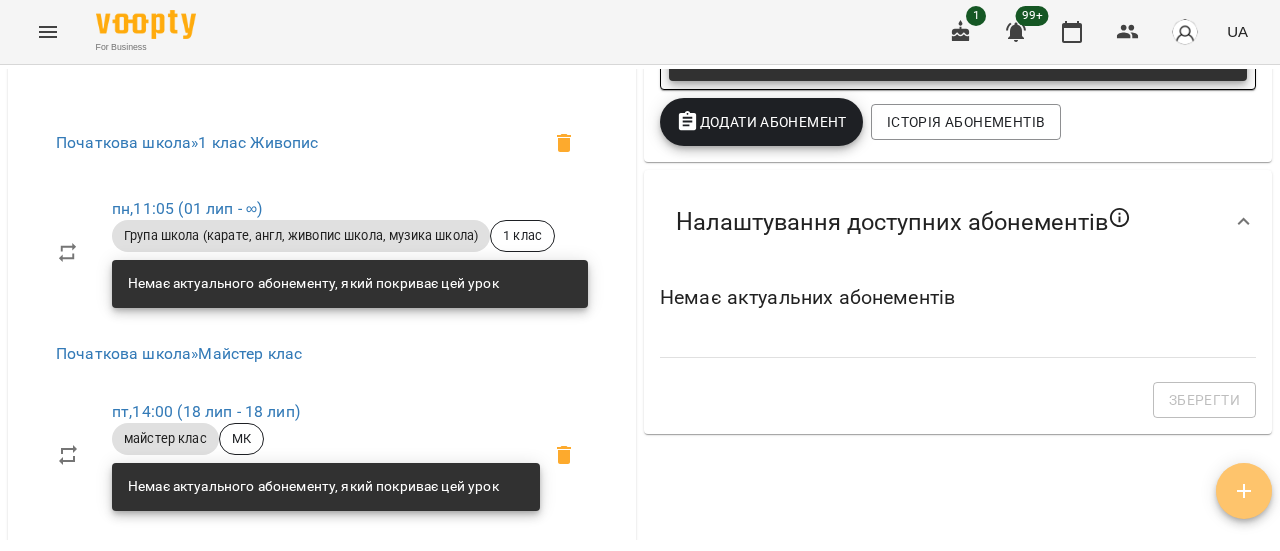 click 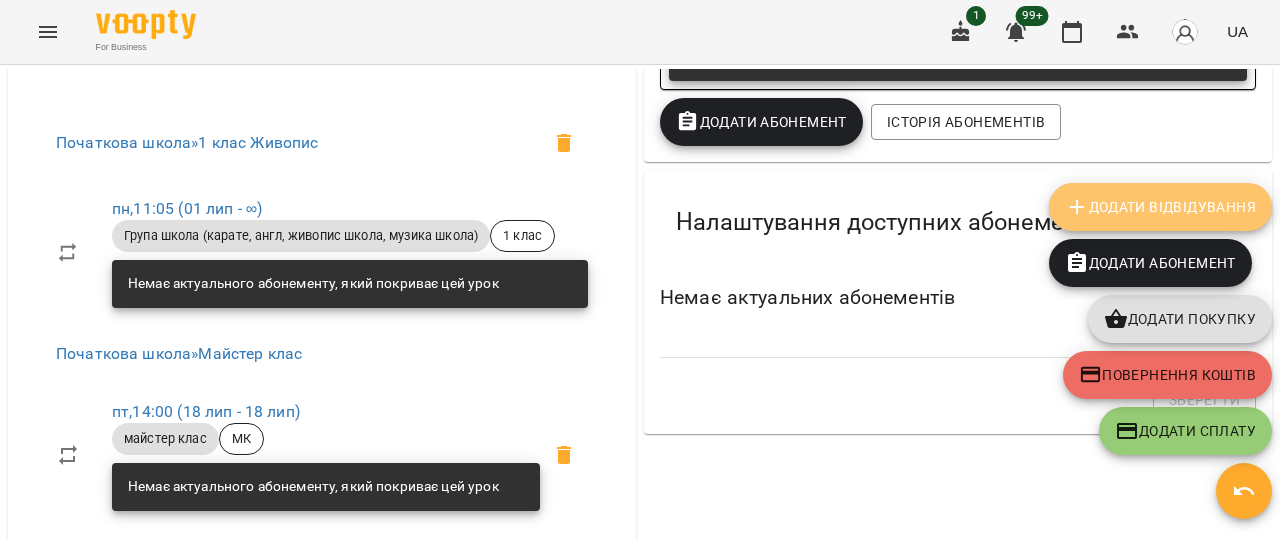 click on "Додати Відвідування" at bounding box center (1160, 207) 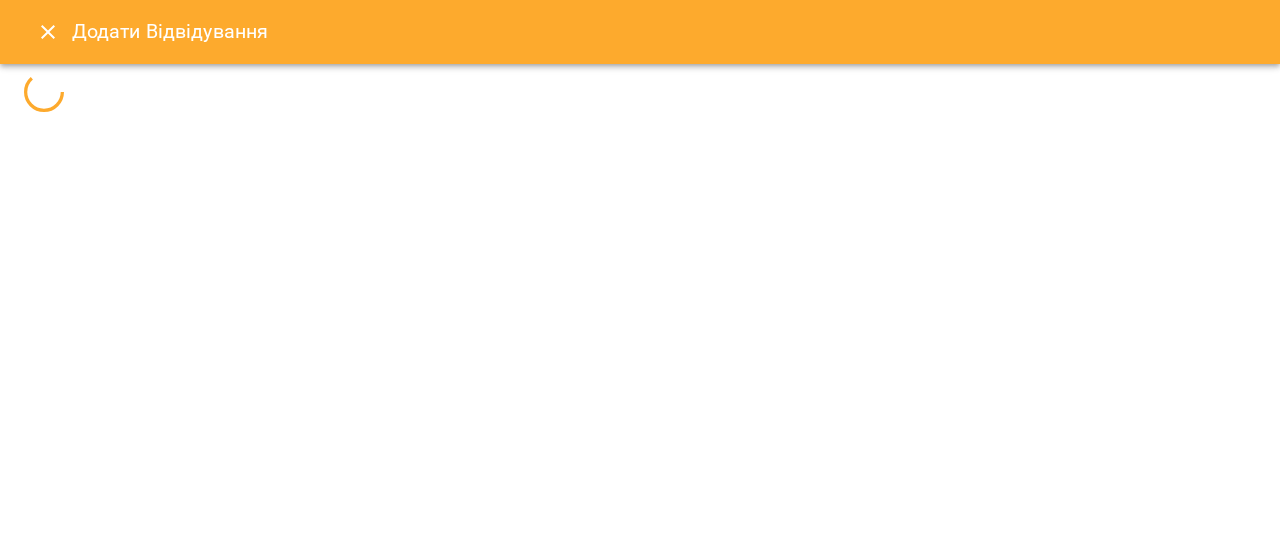 select 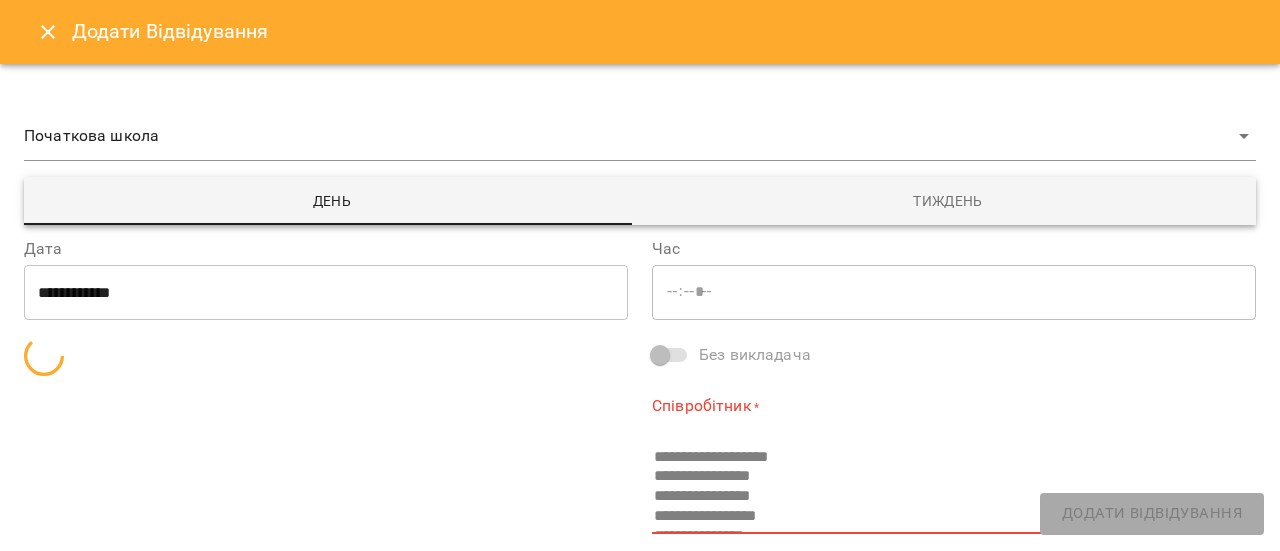 type on "*****" 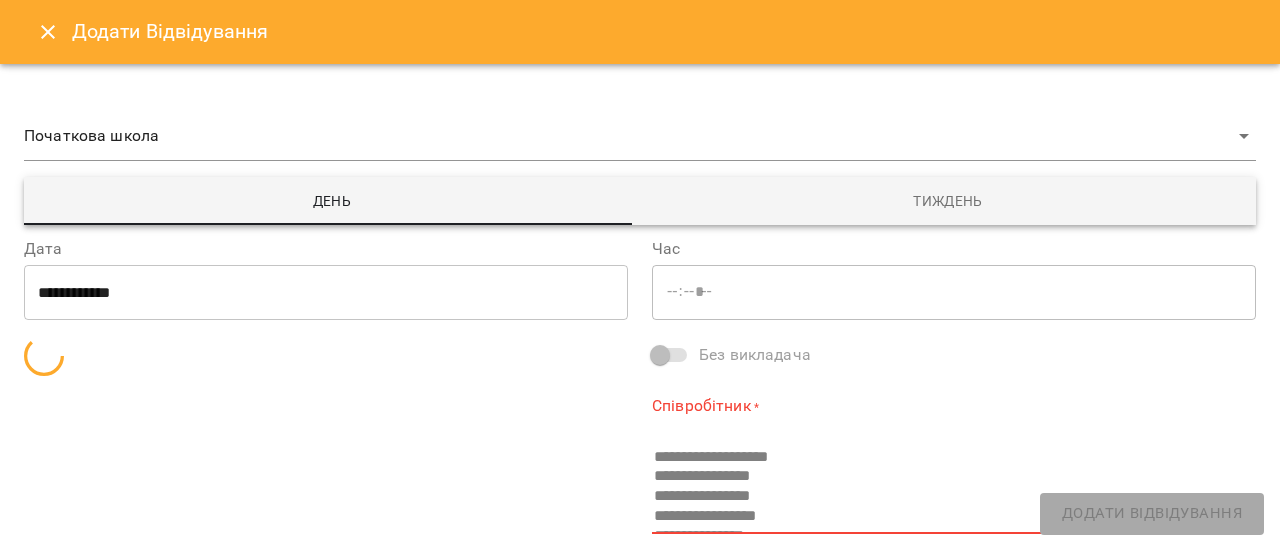 type on "**********" 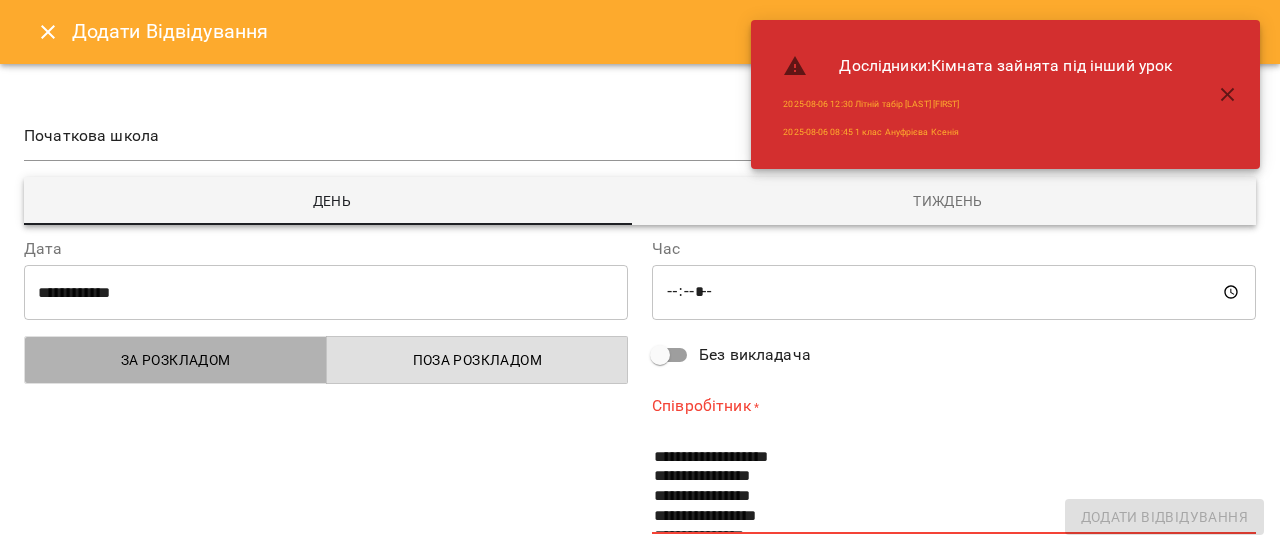 click on "За розкладом" at bounding box center [176, 360] 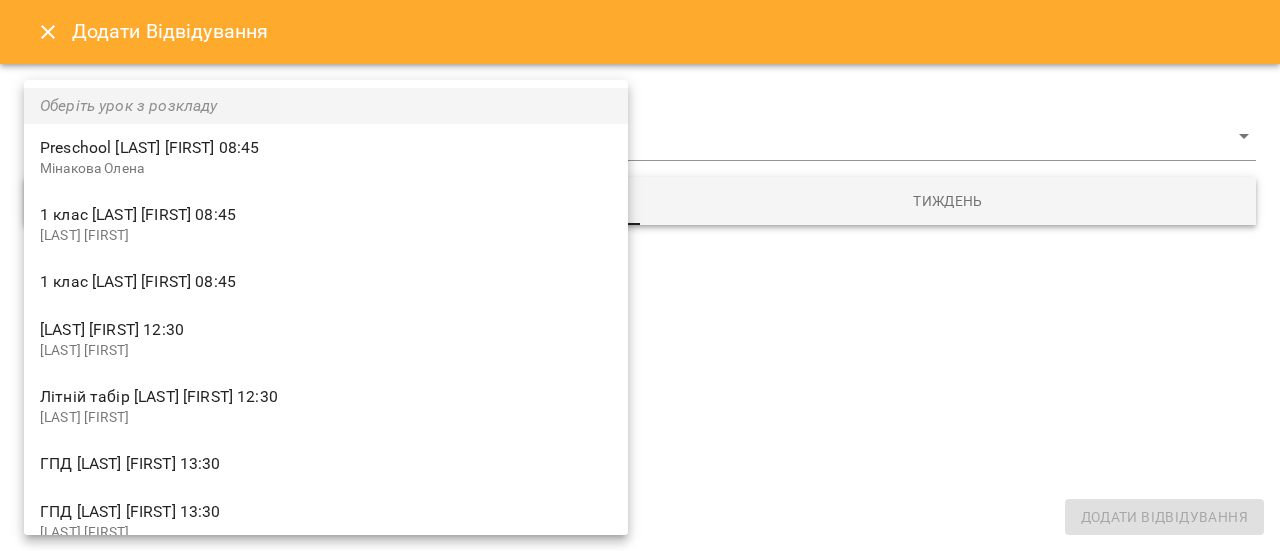 click on "For Business 1 99+ UA Мої клієнти / [LAST] [FIRST] [LAST] [FIRST] жовтень дозвіл на фото нейророзвиток клієнт договір початкова школа 1 клас МК ГПД 1 клас -5900 ₴ Баланс Поповнити рахунок Докладніше -400 ₴ Разові Відвідування -400 ₴ майстер клас 0 ₴ Група школа (карате, англ, живопис школа, музика школа) 0 ₴ Школа пів дня 0 ₴ ГПД школа 0 ₴ Нейророзвиток -5500 ₴ Абонементи 18000 ₴ Без призначення -18000 ₴ Школа повного дня -3000 ₴ Нейророзвиток 45 хв -2500 ₴ Нейророзвиток Актуальні абонементи ( 2 ) Нейророзвиток 45 хв 01 лип - Ціна 3000 ₴ Заняття" at bounding box center (640, 308) 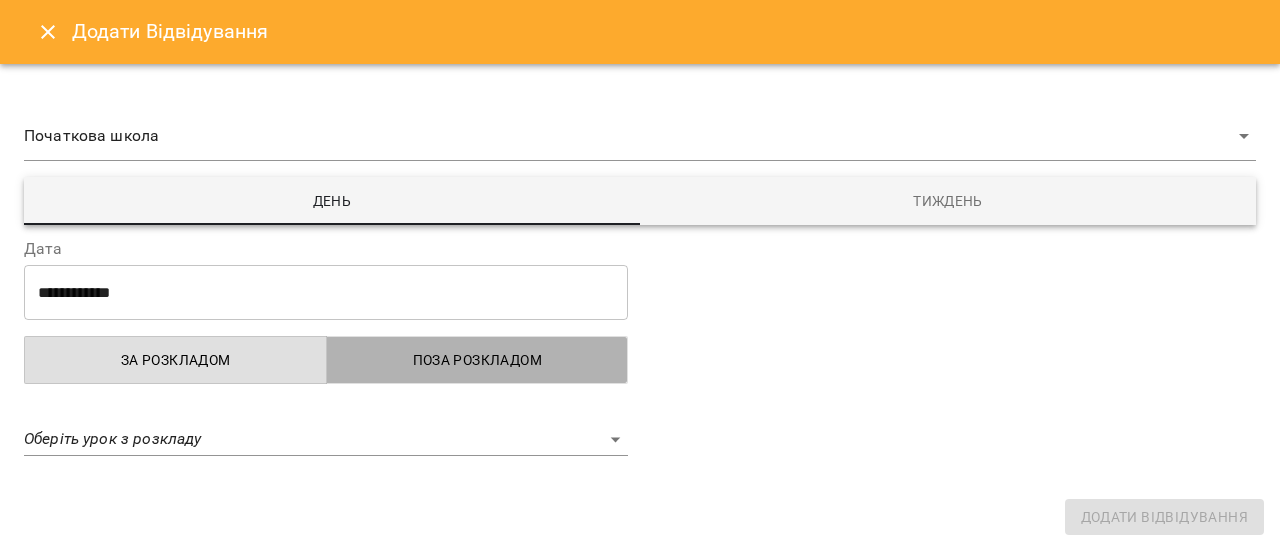 click on "Поза розкладом" at bounding box center (478, 360) 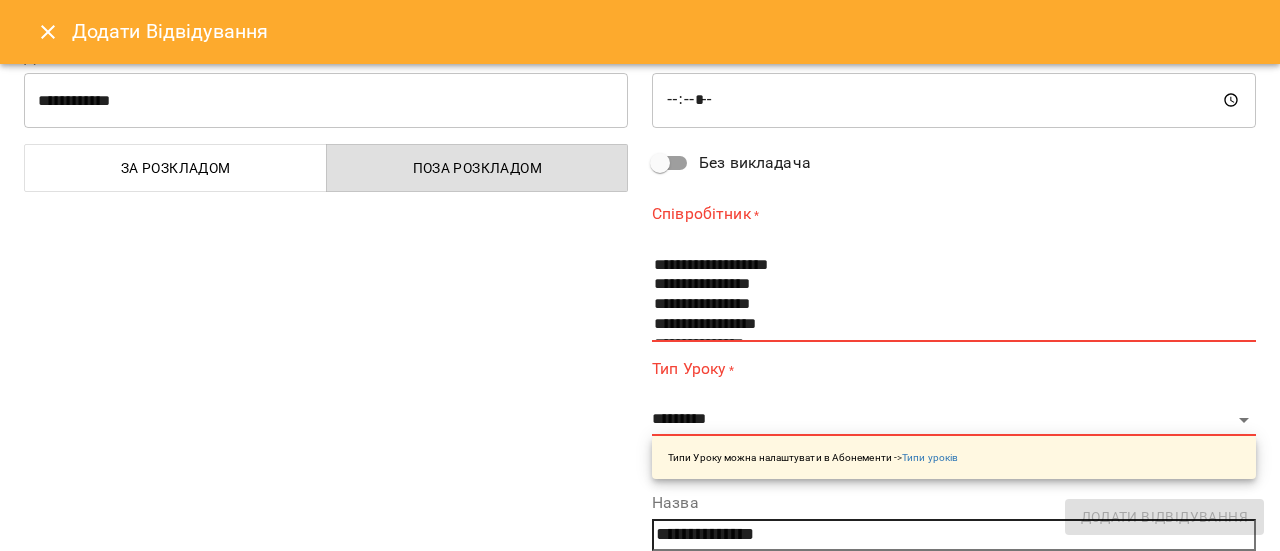 scroll, scrollTop: 200, scrollLeft: 0, axis: vertical 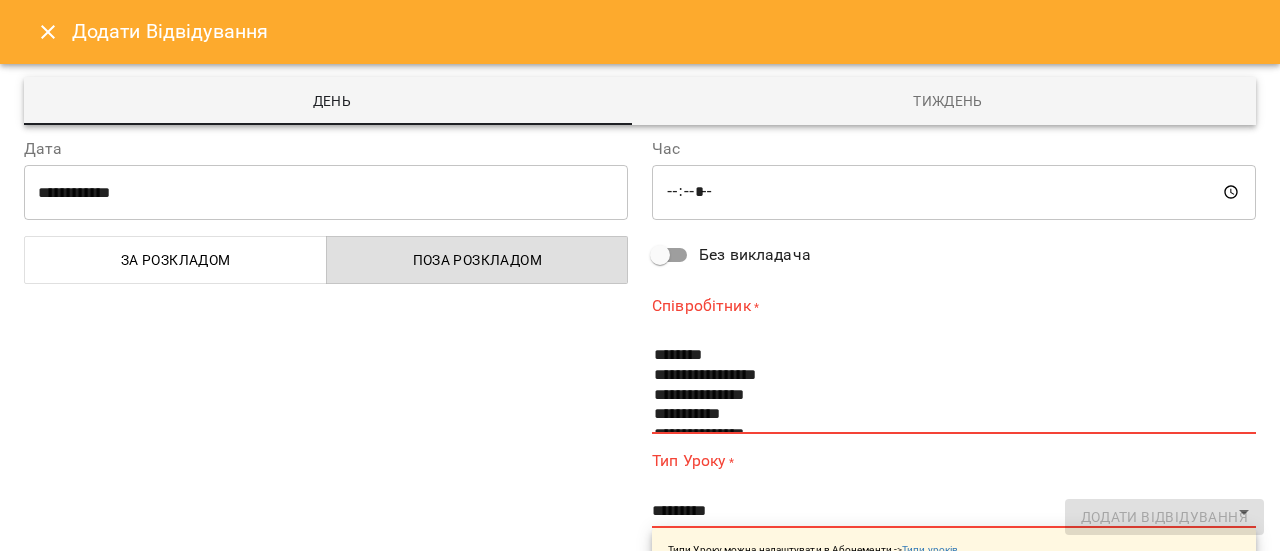 click 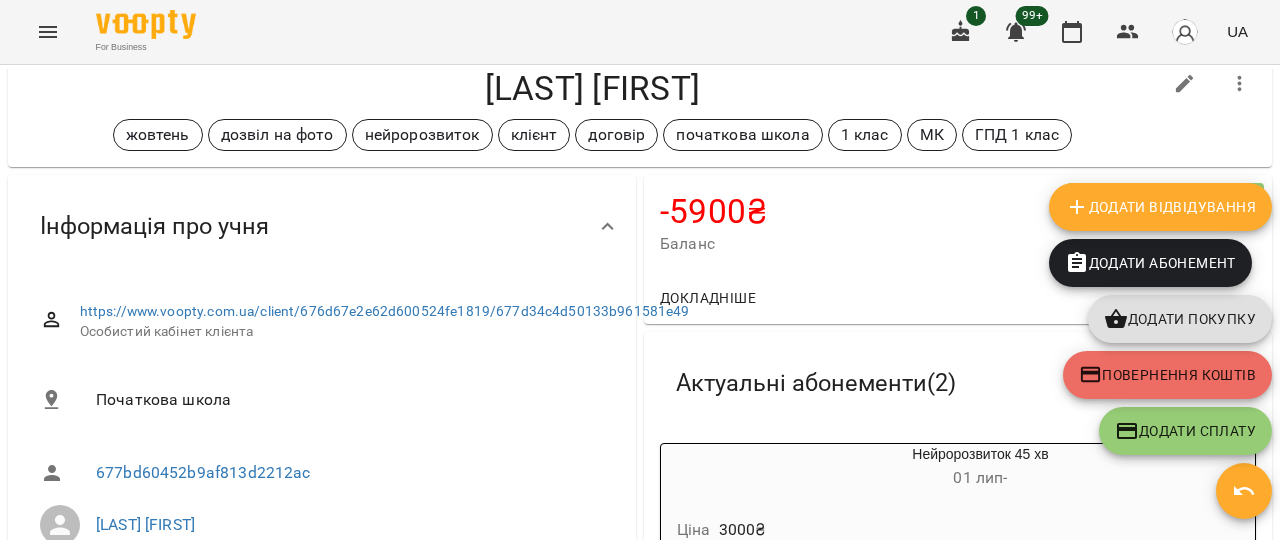 scroll, scrollTop: 0, scrollLeft: 0, axis: both 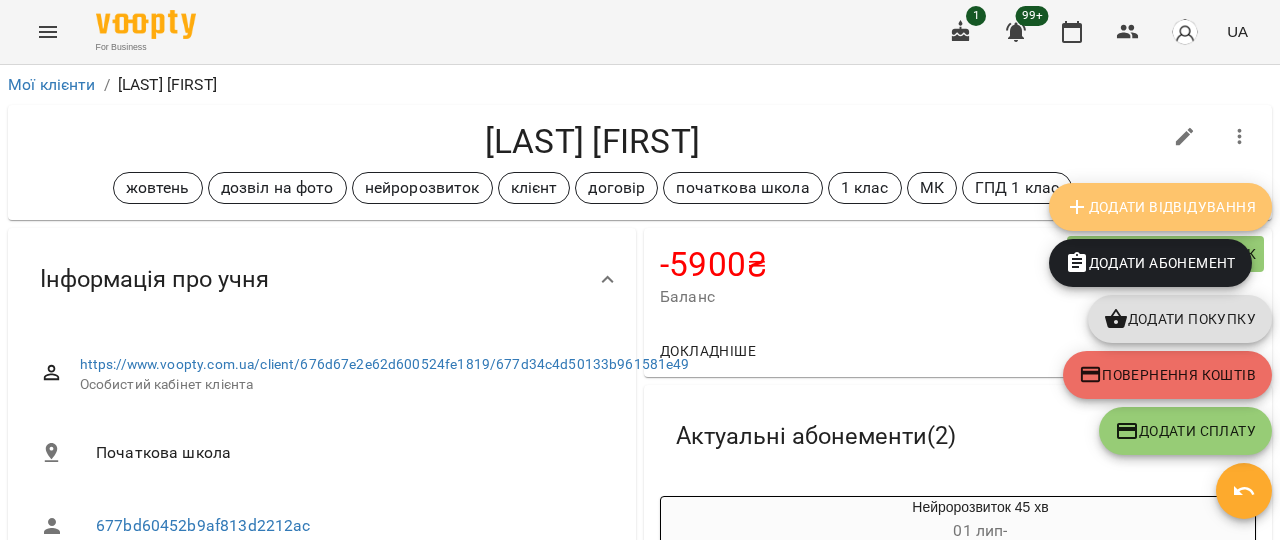 click on "Додати Відвідування" at bounding box center (1160, 207) 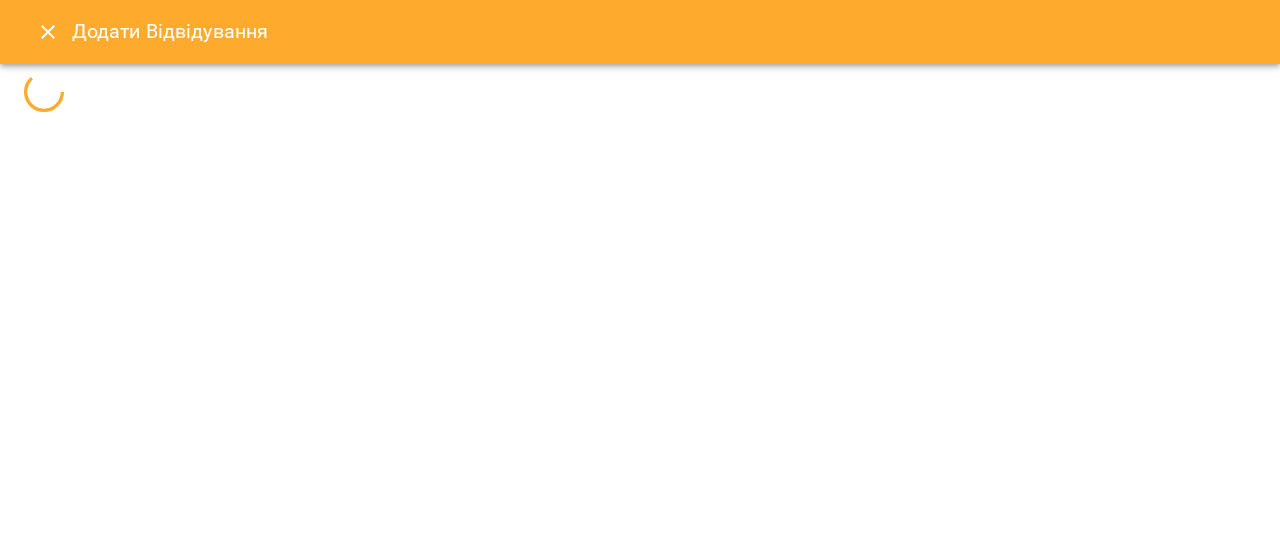 select 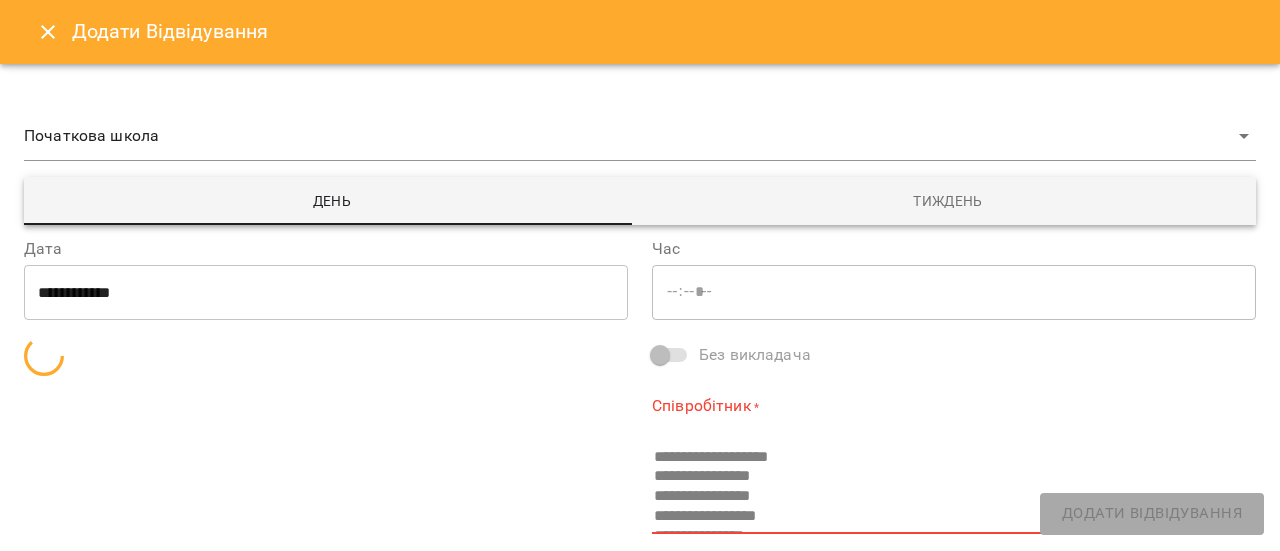 type on "*****" 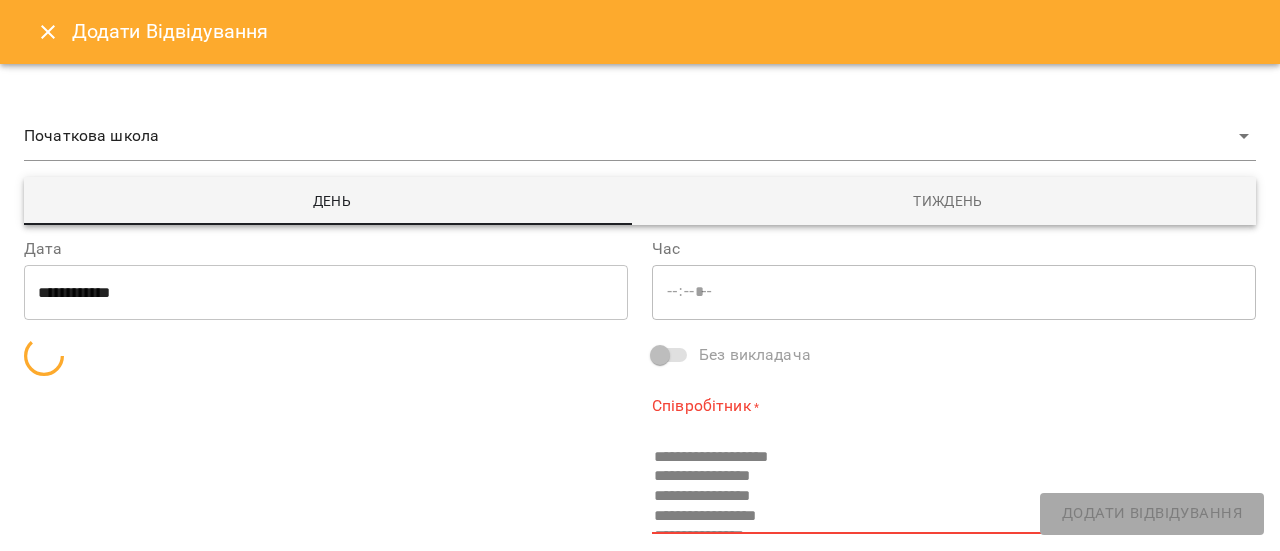 type on "**********" 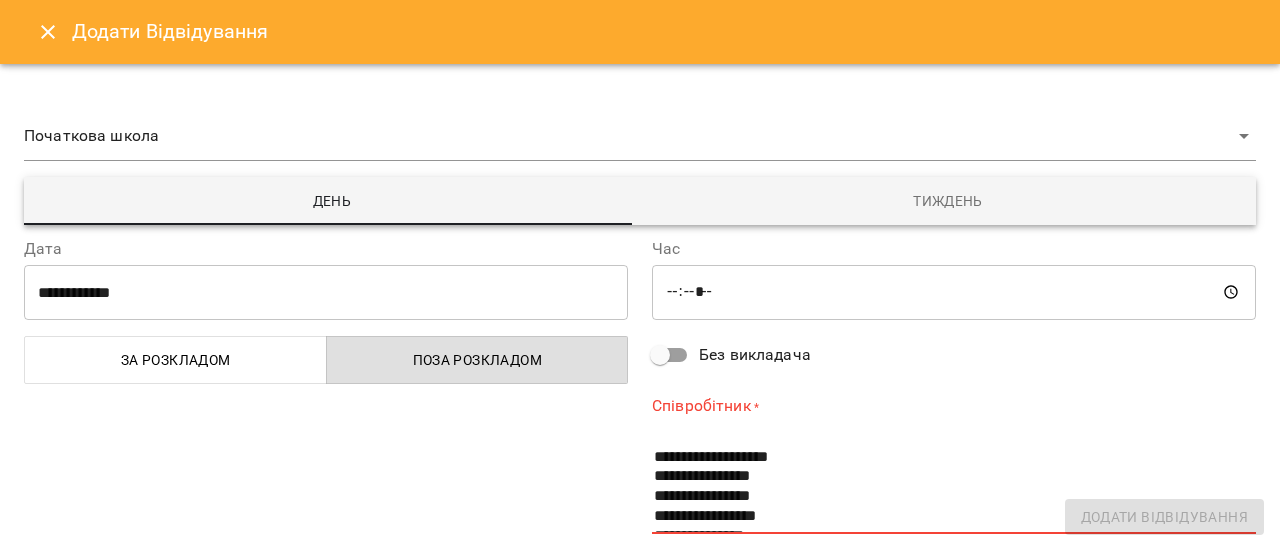 click on "*****" at bounding box center [954, 292] 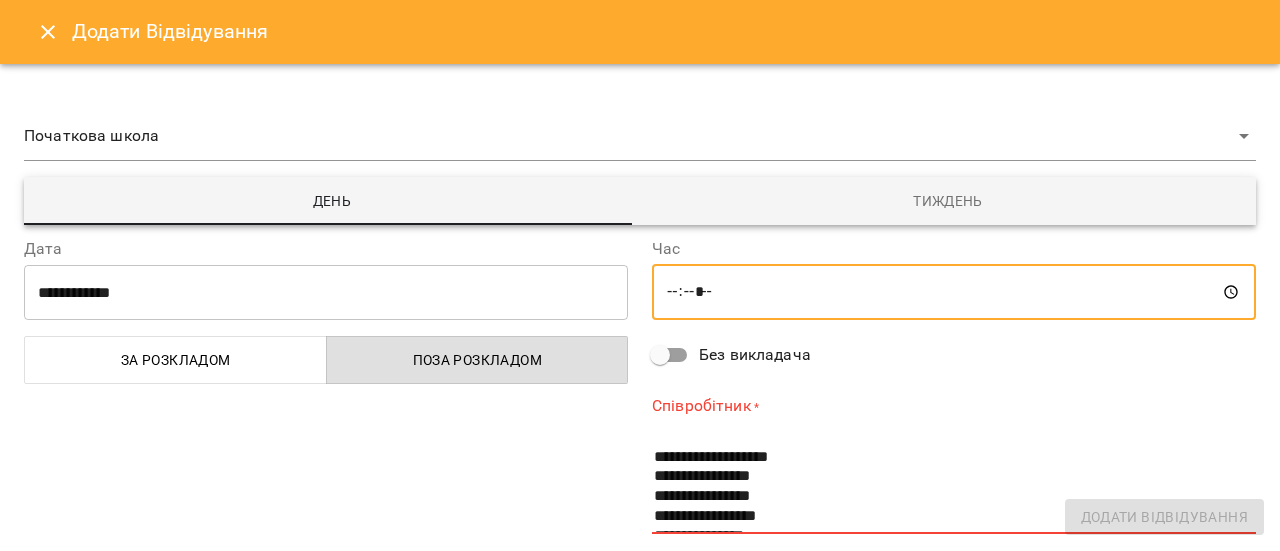 type on "*****" 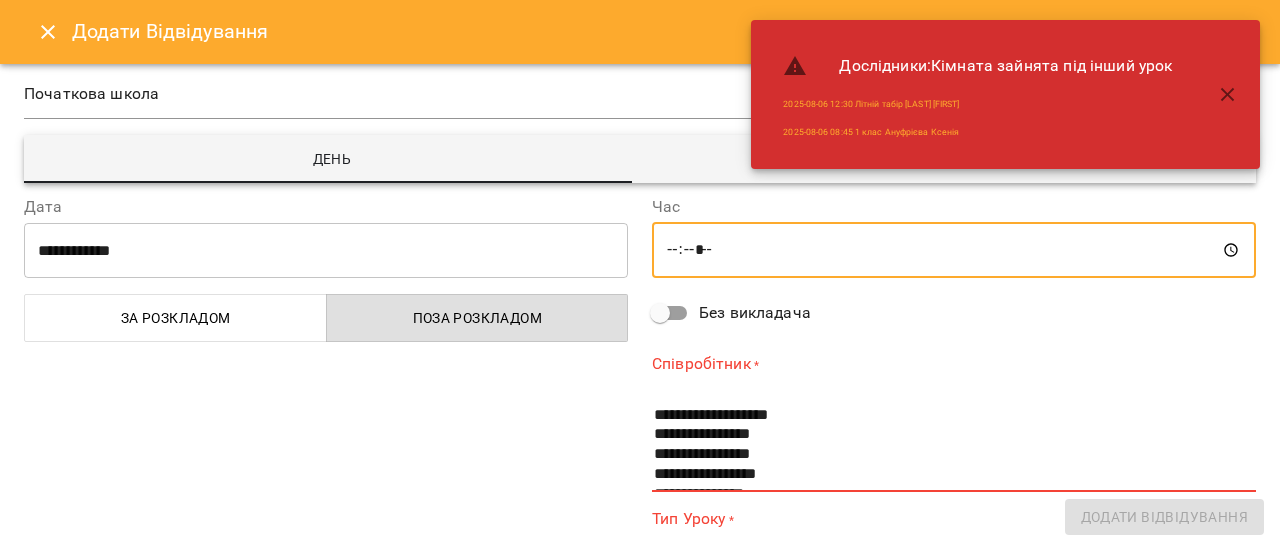 scroll, scrollTop: 100, scrollLeft: 0, axis: vertical 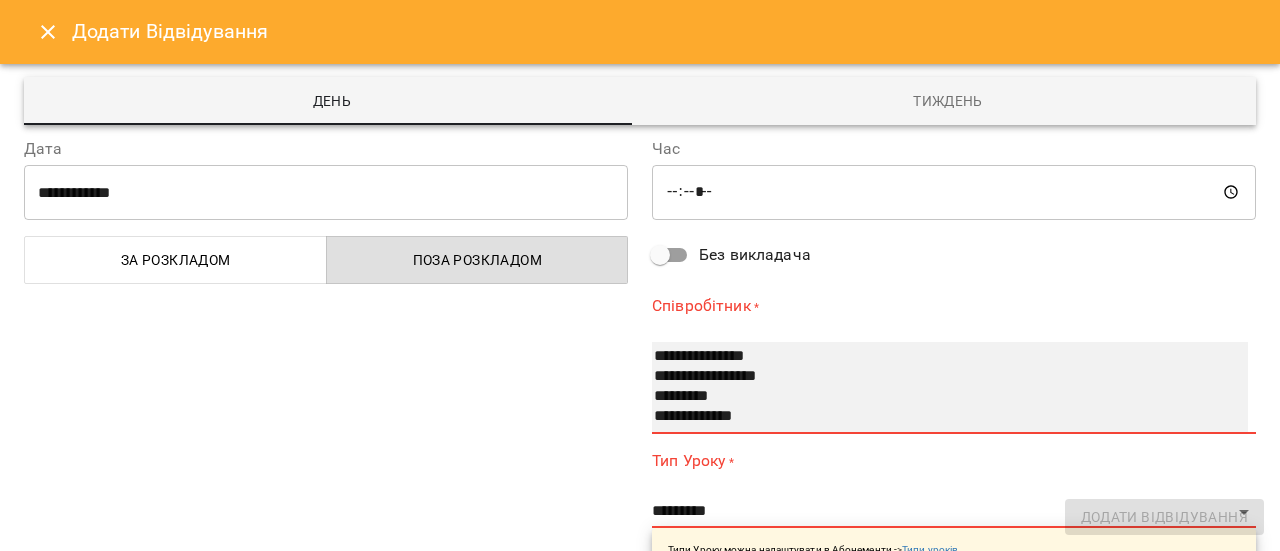 select on "**********" 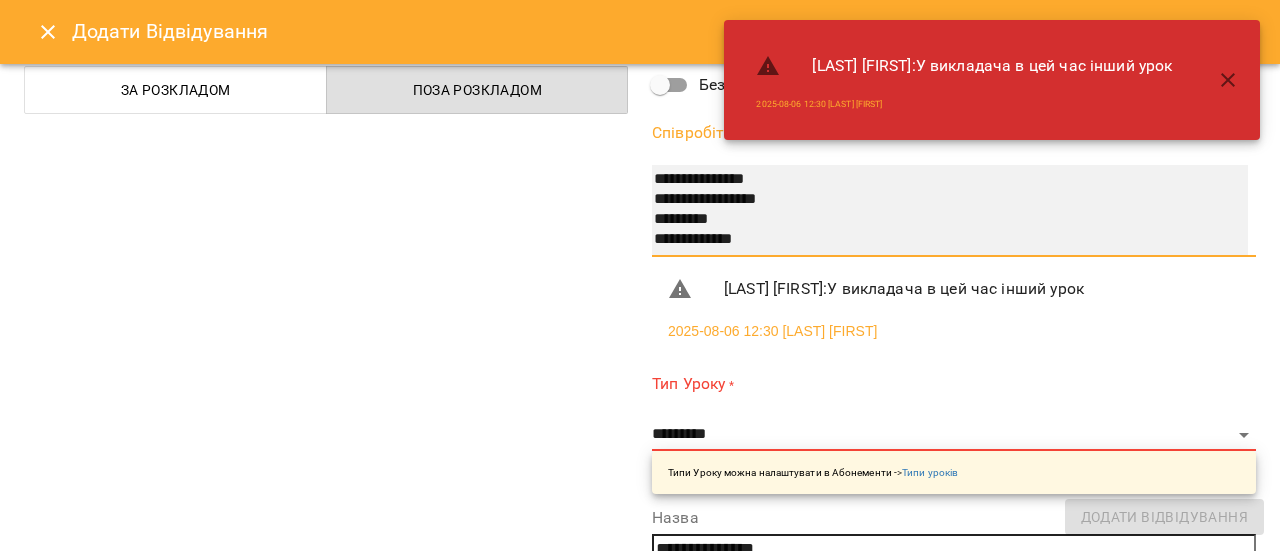 scroll, scrollTop: 300, scrollLeft: 0, axis: vertical 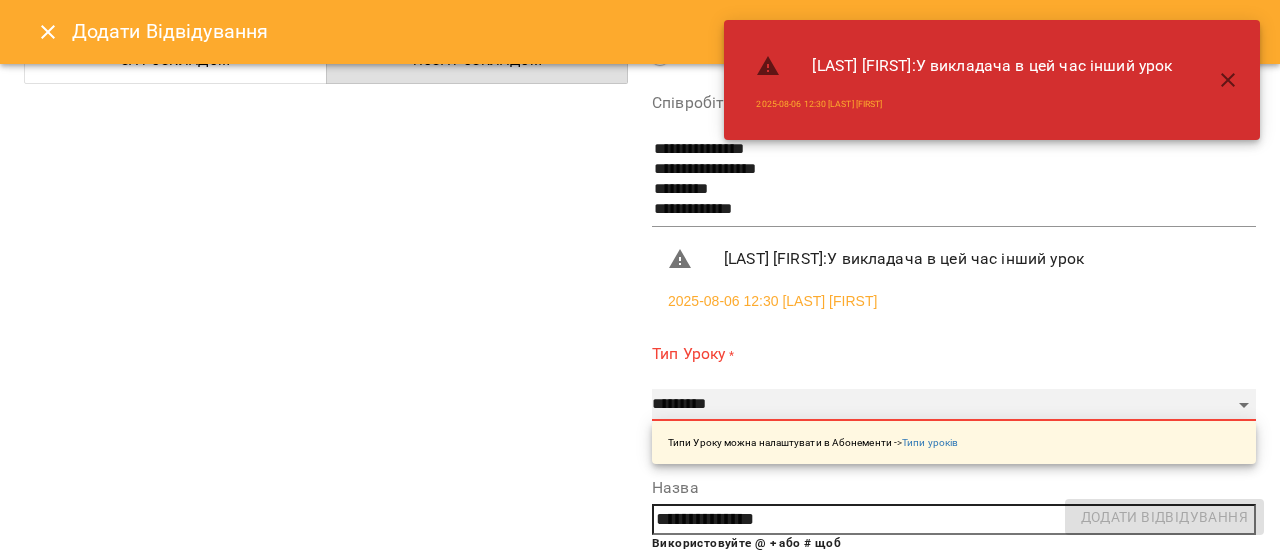 click on "**********" at bounding box center [954, 405] 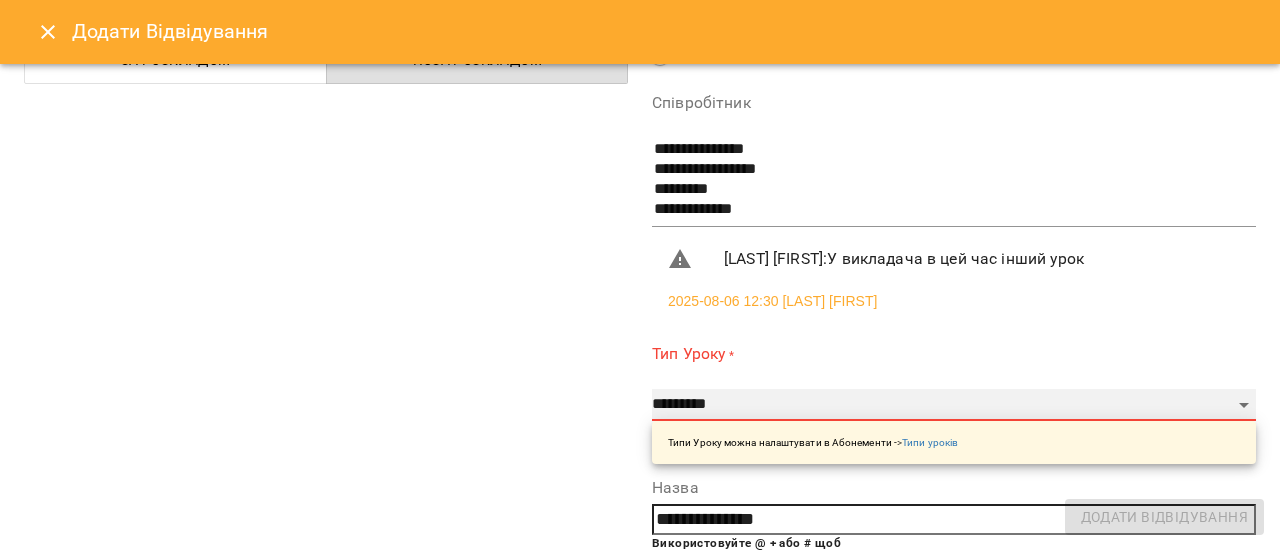 select on "**********" 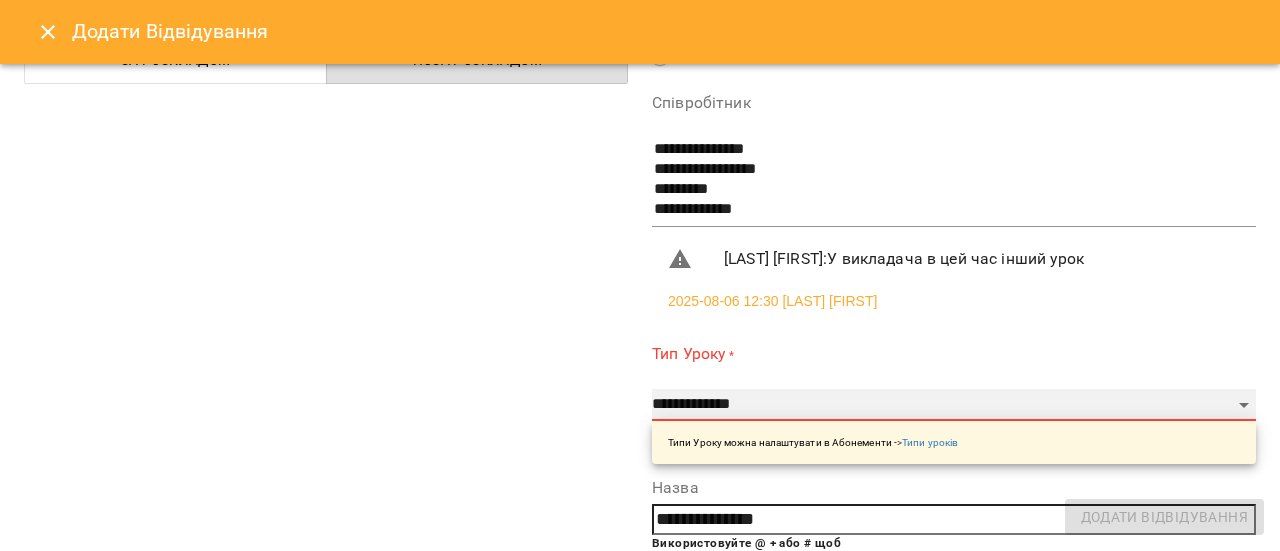click on "**********" at bounding box center (954, 405) 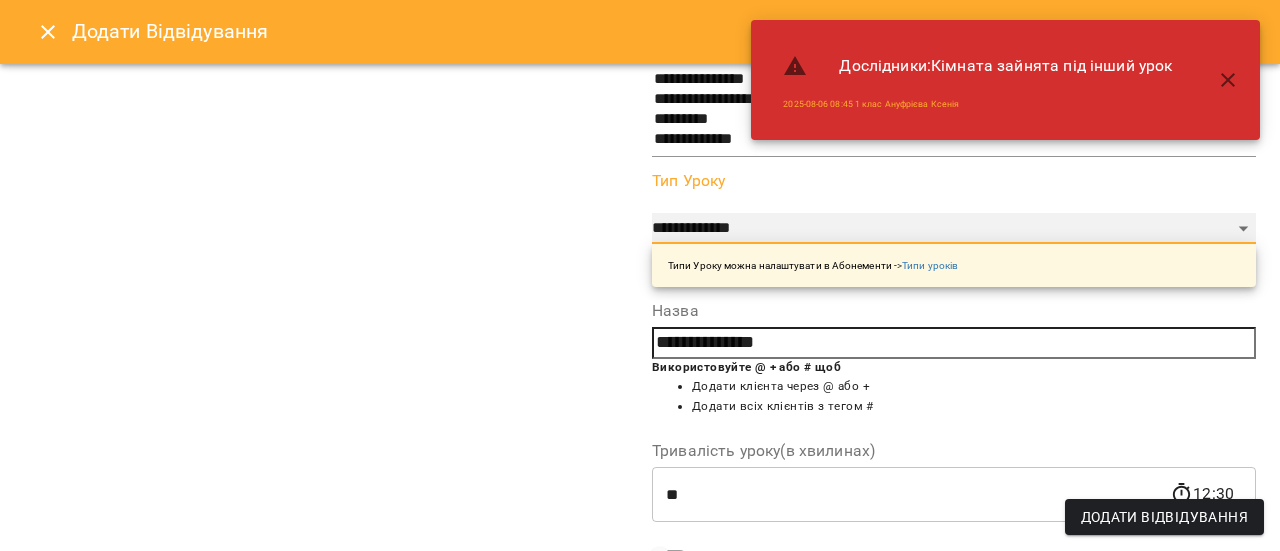 scroll, scrollTop: 400, scrollLeft: 0, axis: vertical 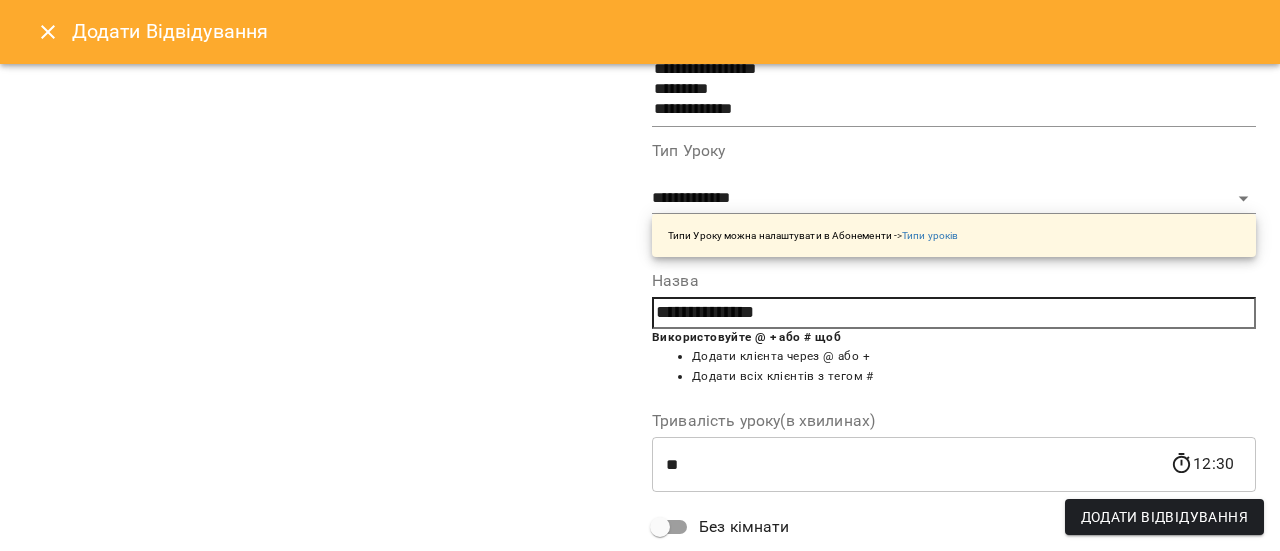 click on "**********" at bounding box center [326, 261] 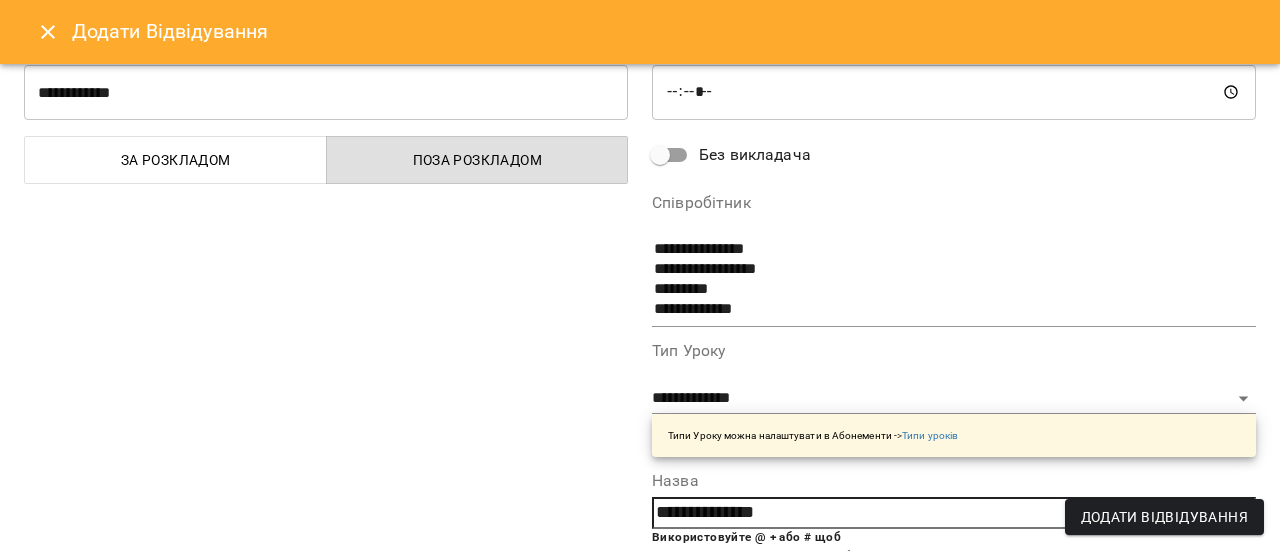 scroll, scrollTop: 598, scrollLeft: 0, axis: vertical 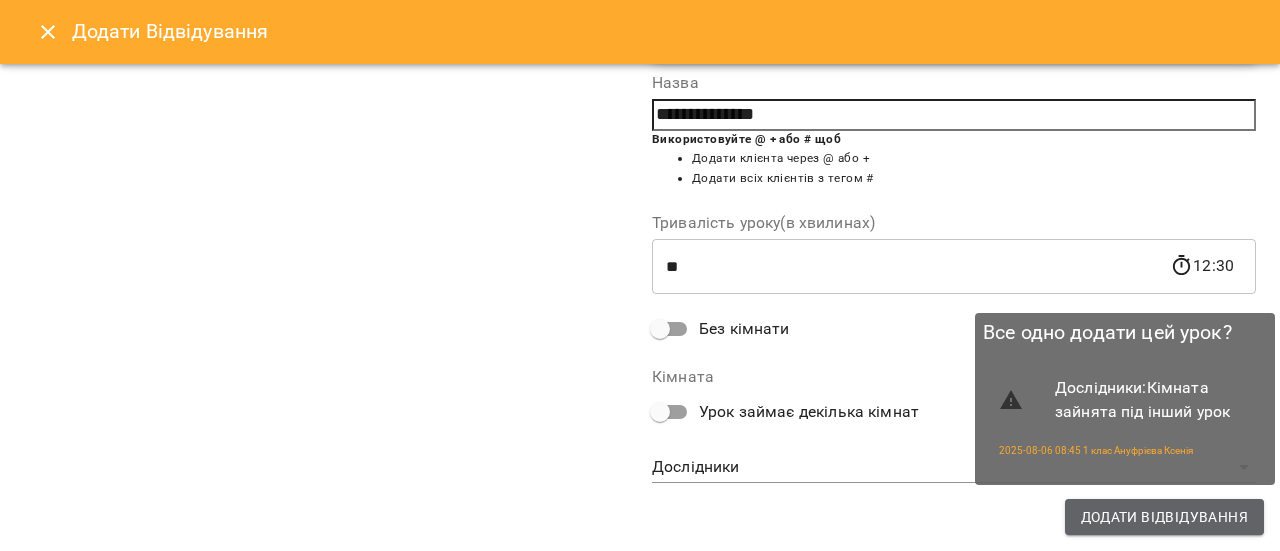 click on "Додати Відвідування" at bounding box center (1164, 517) 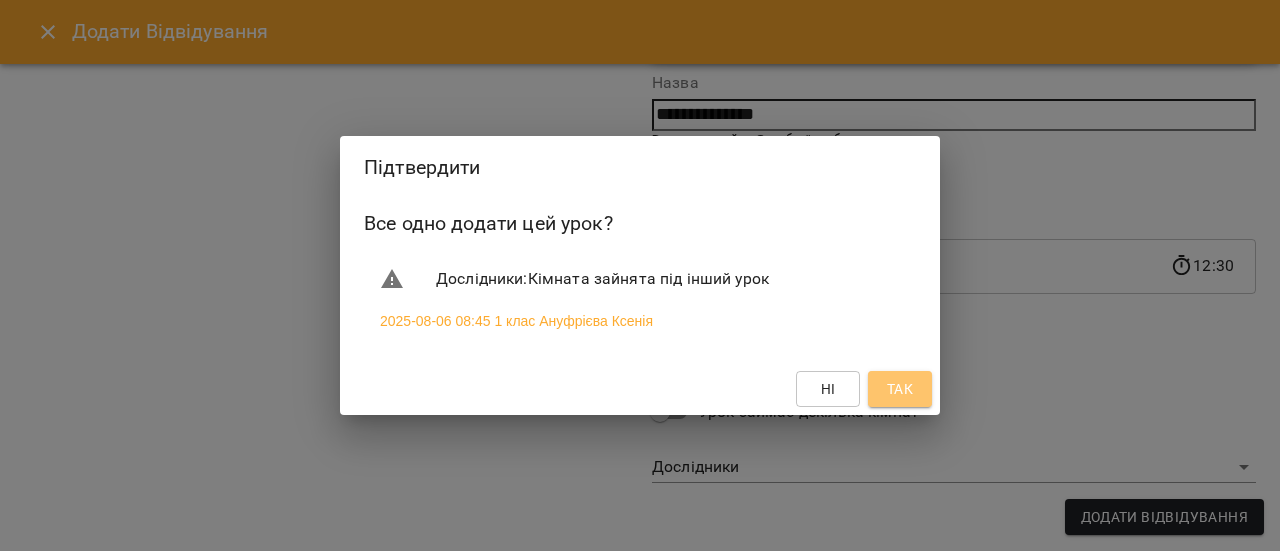 click on "Так" at bounding box center (900, 389) 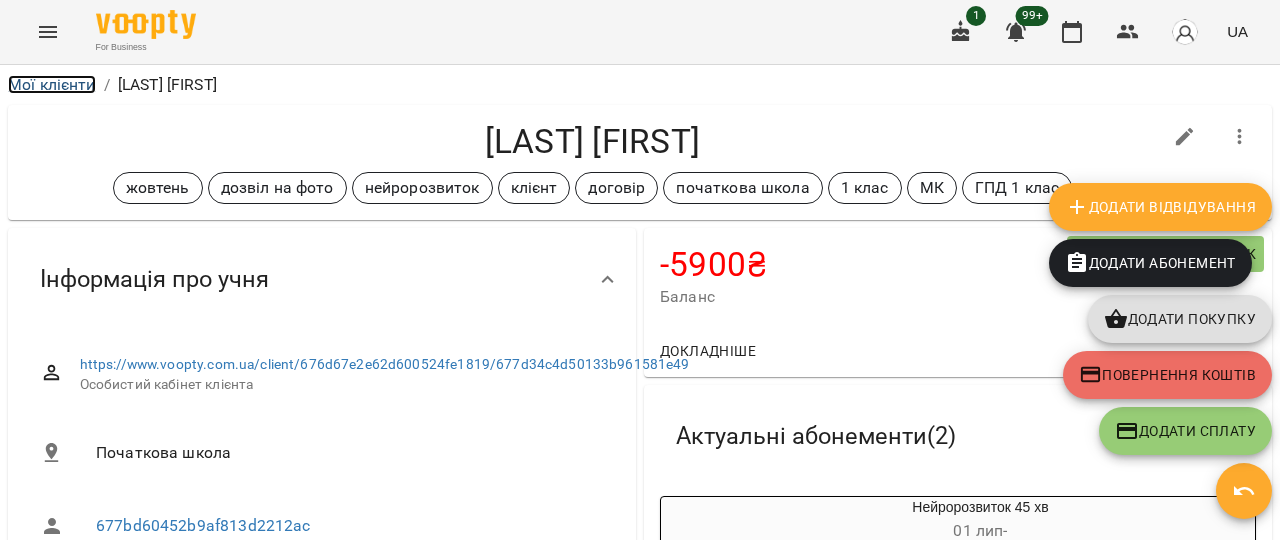 click on "Мої клієнти" at bounding box center (52, 84) 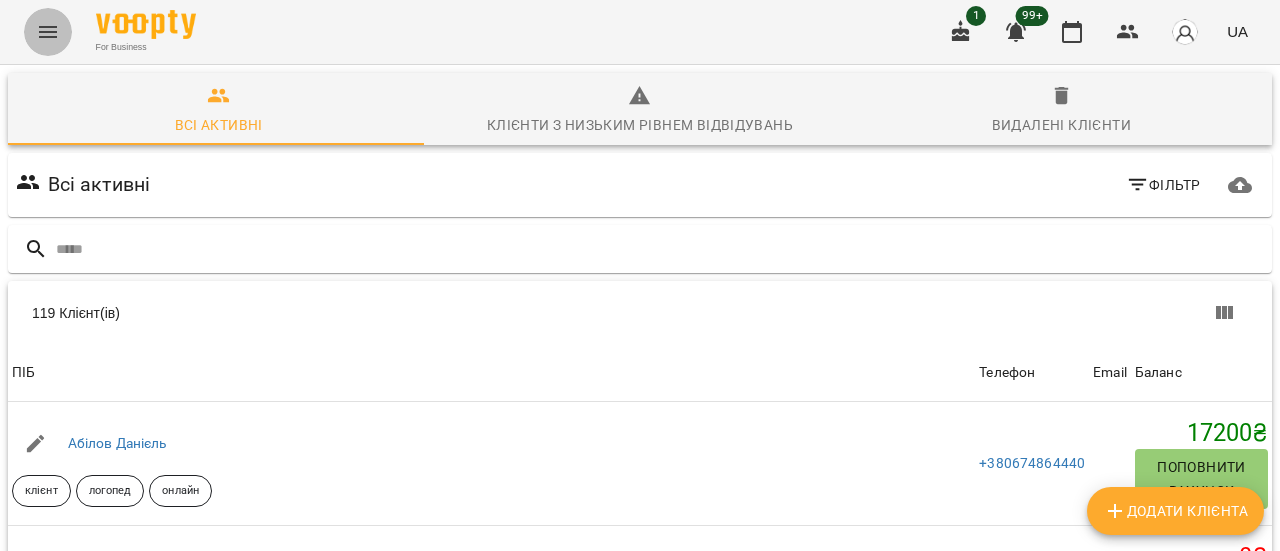 click 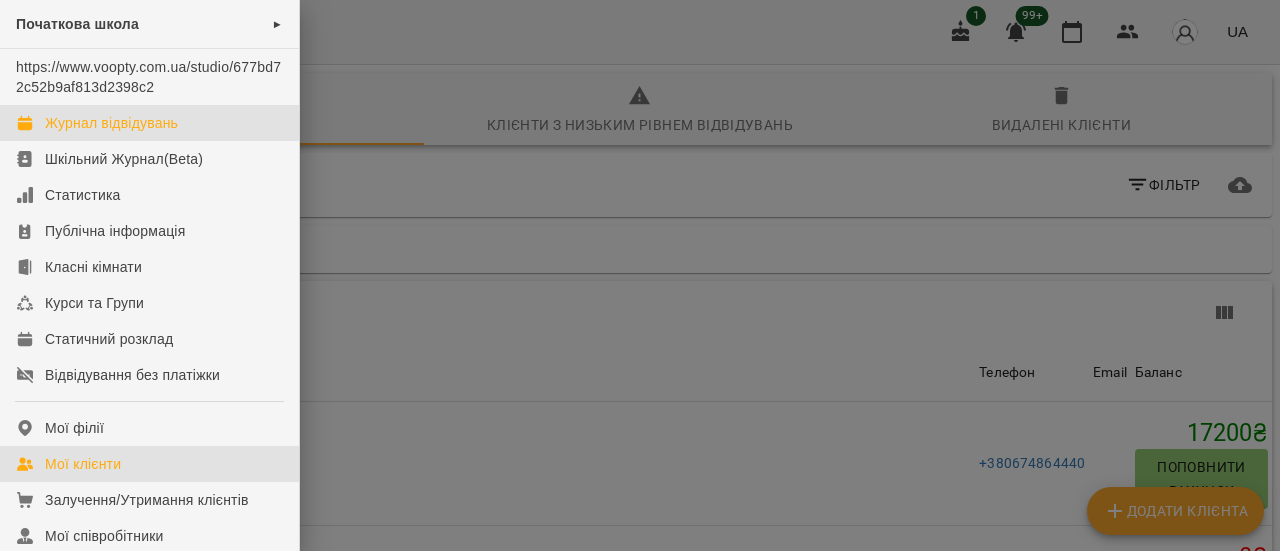 click on "Журнал відвідувань" at bounding box center [111, 123] 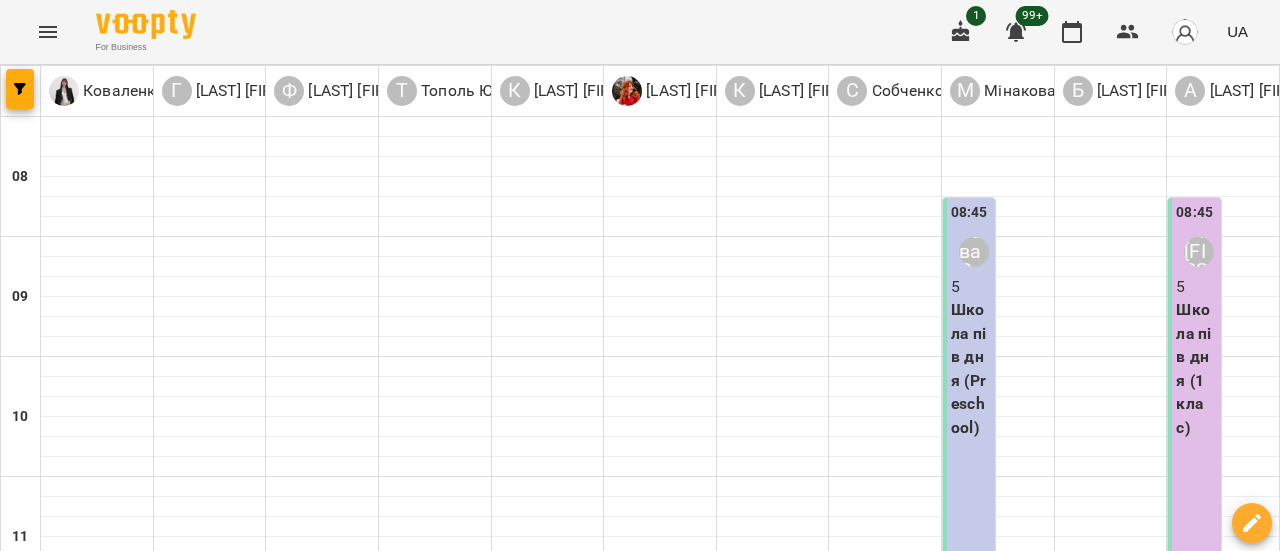 scroll, scrollTop: 400, scrollLeft: 0, axis: vertical 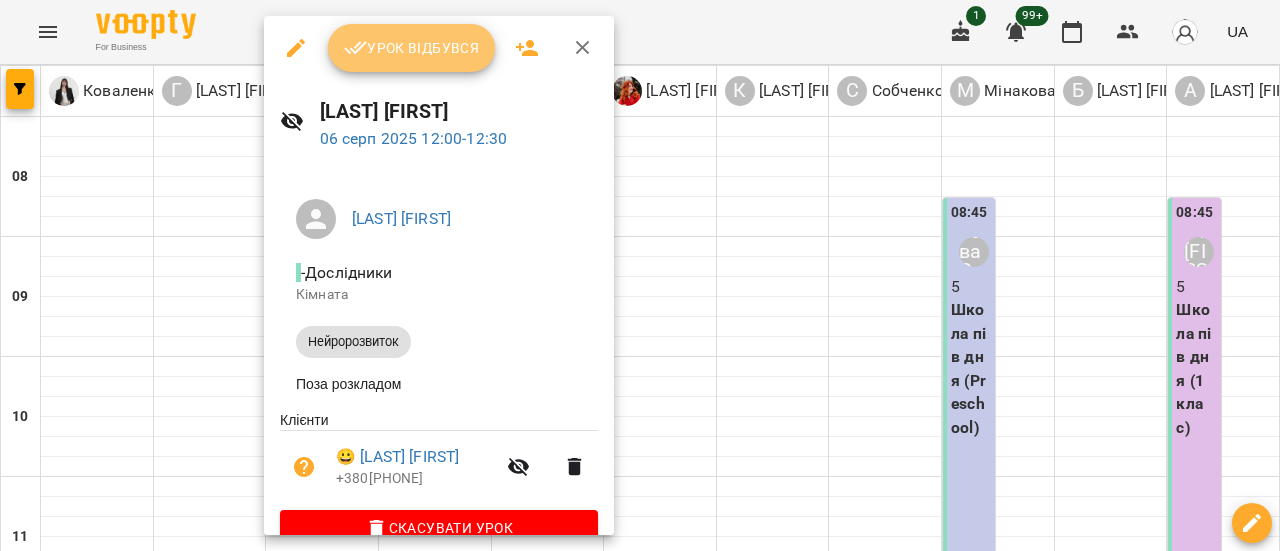 click on "Урок відбувся" at bounding box center [412, 48] 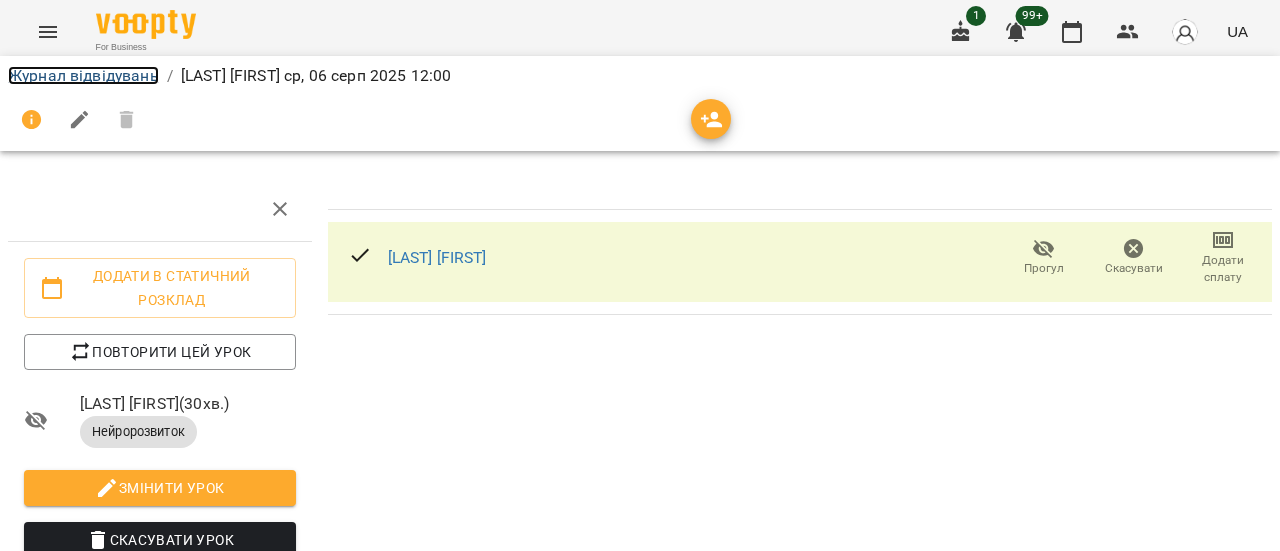 click on "Журнал відвідувань" at bounding box center (83, 75) 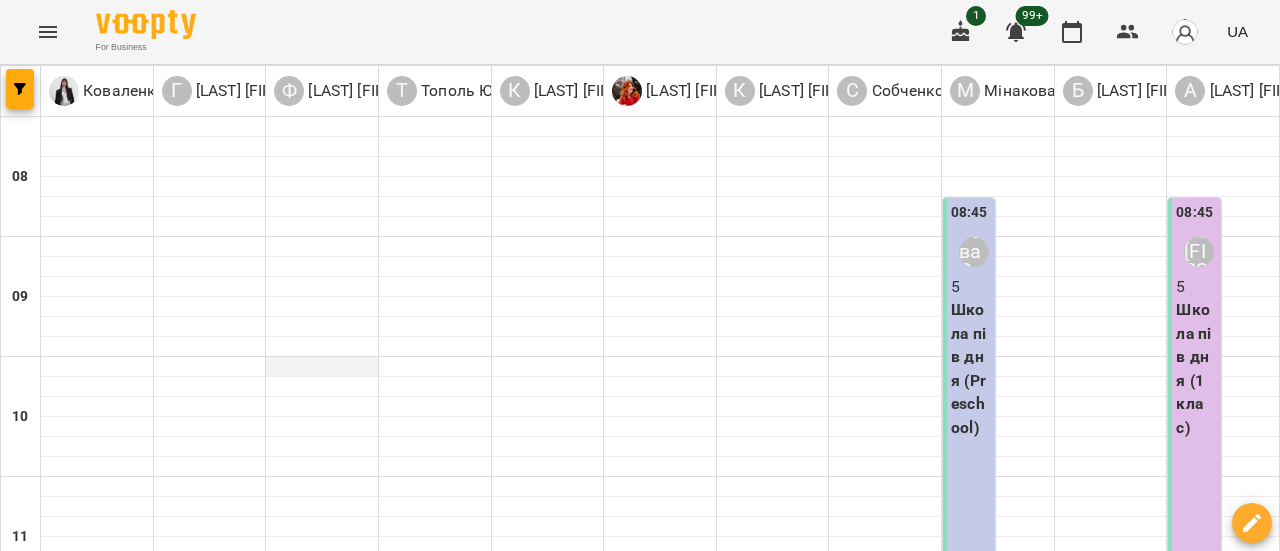scroll, scrollTop: 400, scrollLeft: 0, axis: vertical 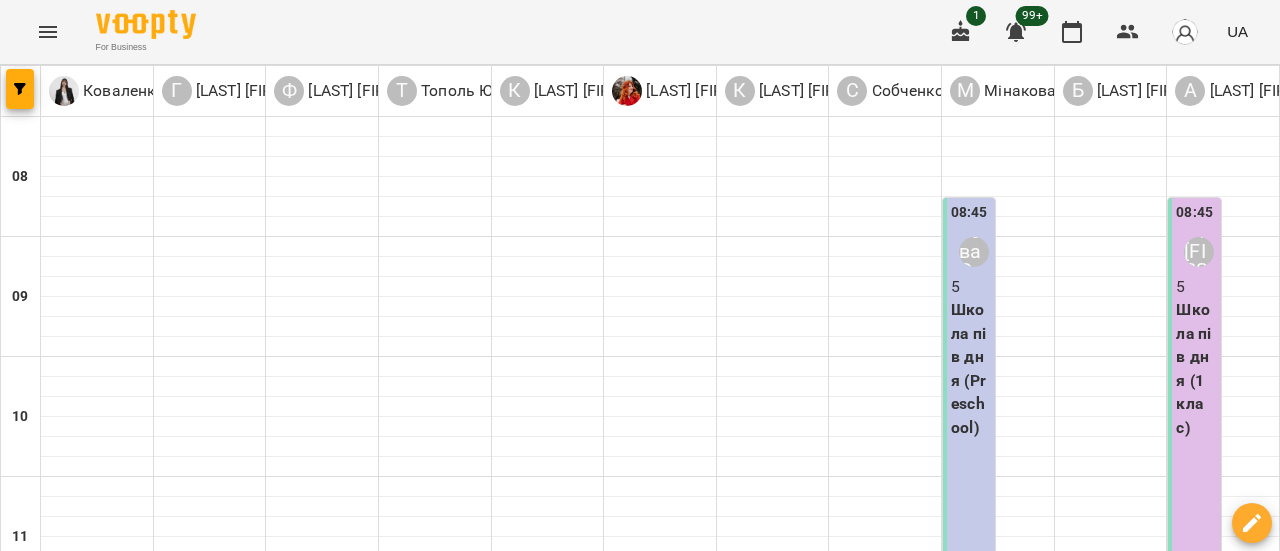 click on "12:30 [LAST] [FIRST]" at bounding box center (322, 685) 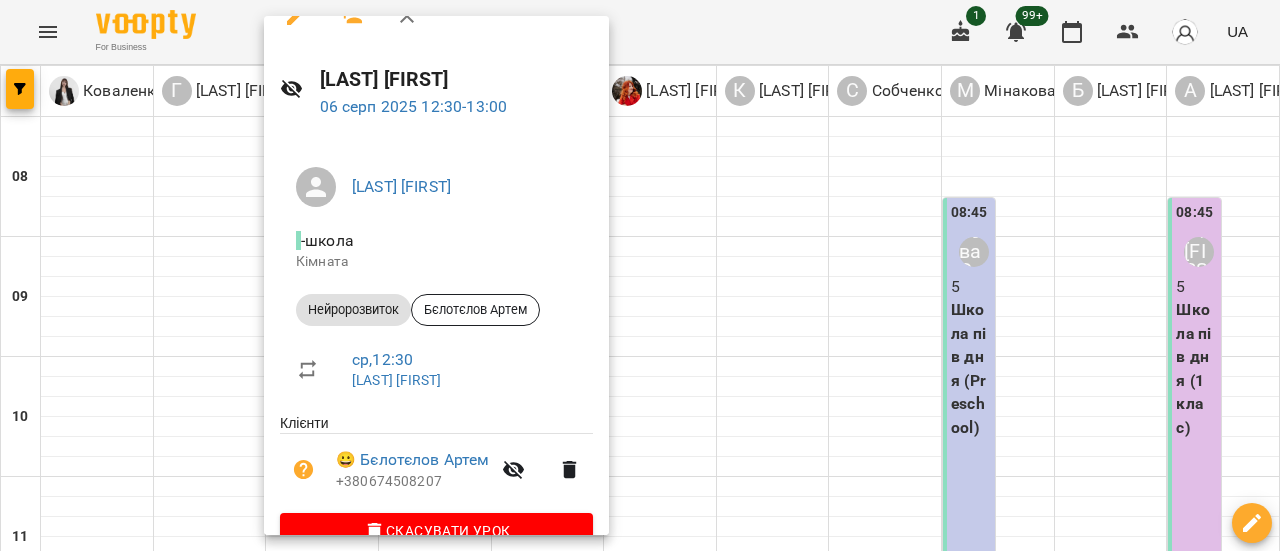 scroll, scrollTop: 0, scrollLeft: 0, axis: both 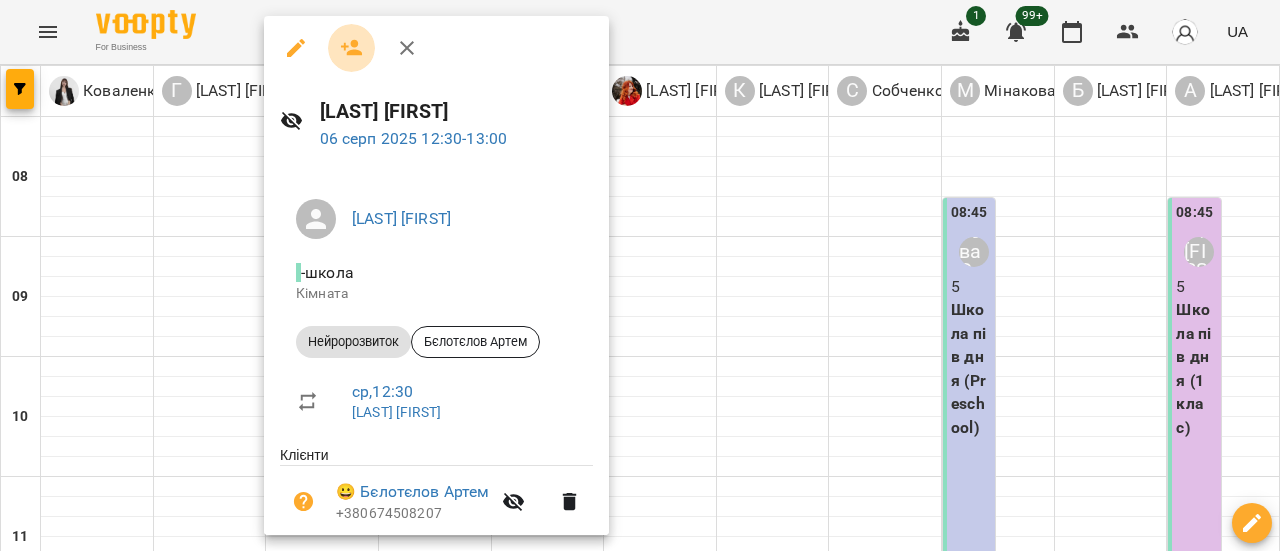click 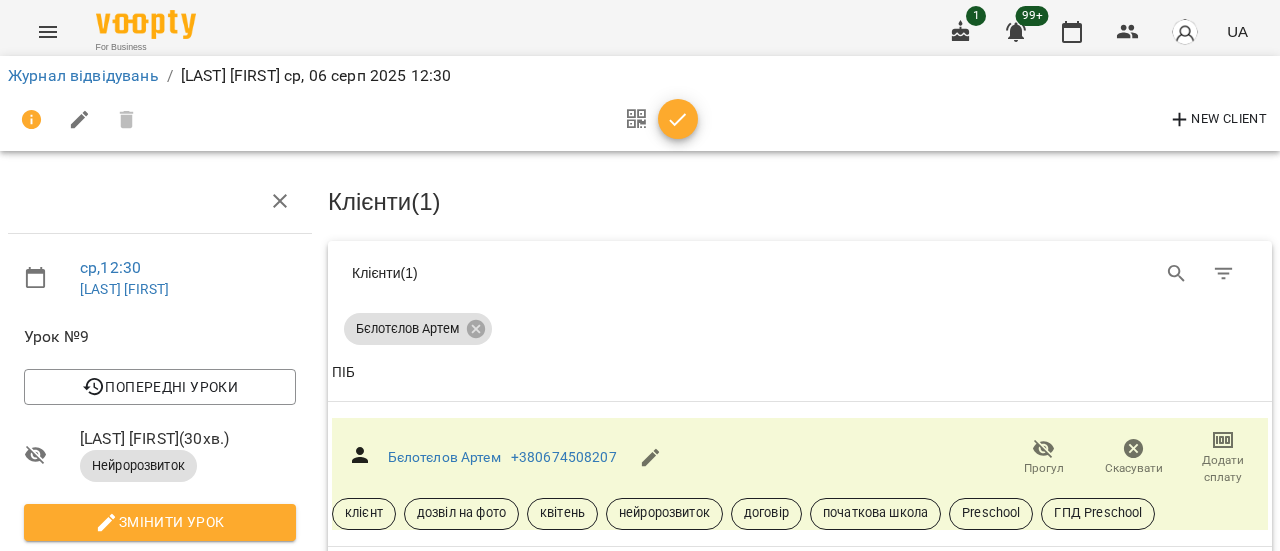 scroll, scrollTop: 0, scrollLeft: 0, axis: both 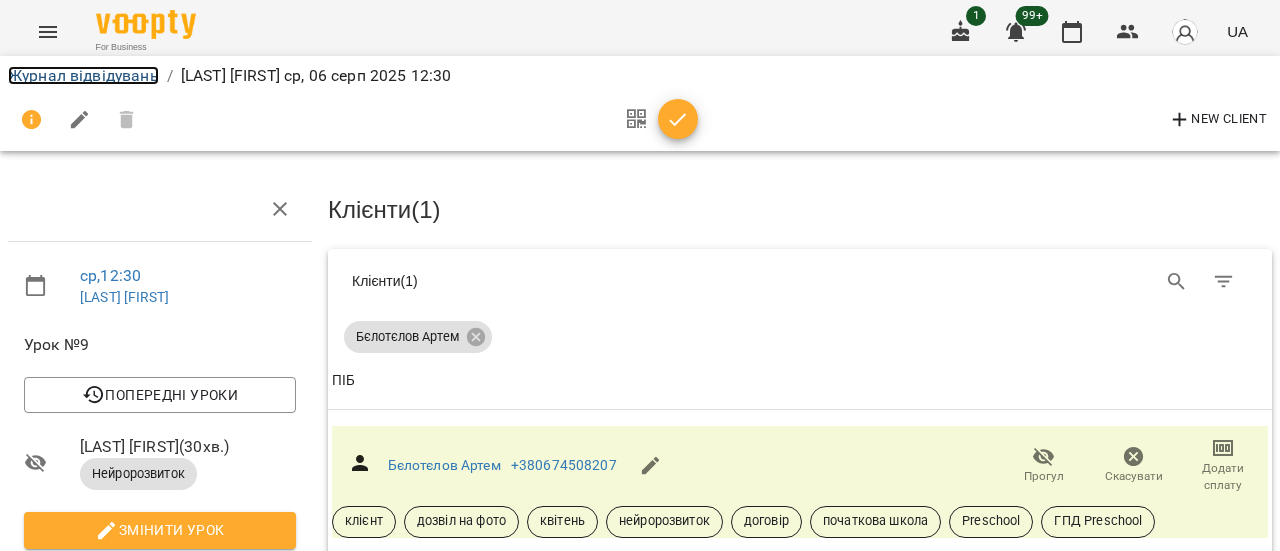 click on "Журнал відвідувань" at bounding box center (83, 75) 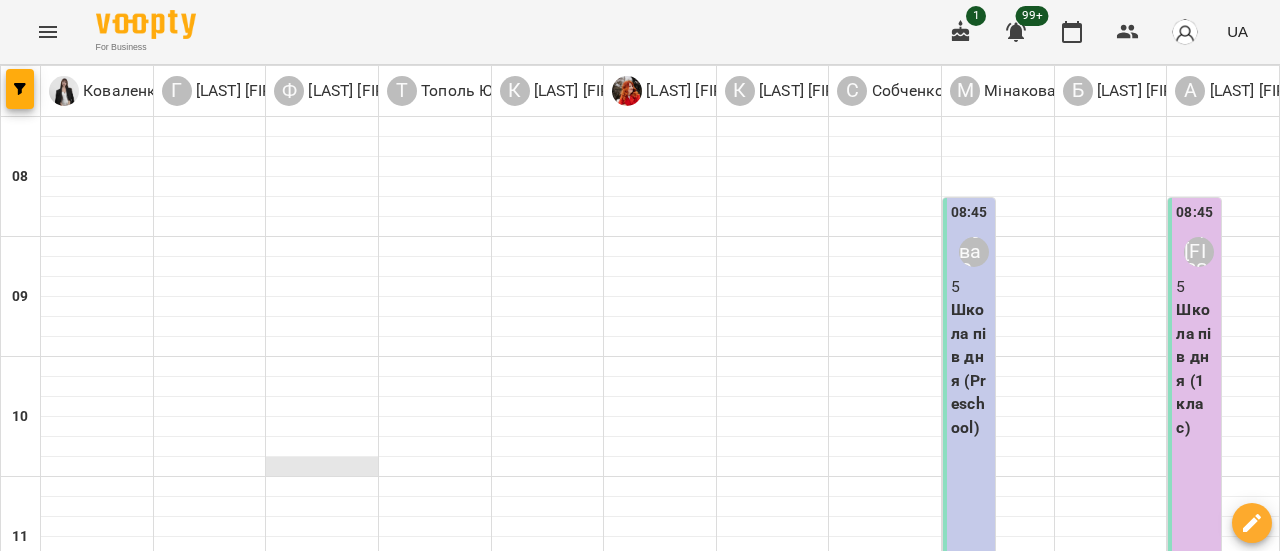 scroll, scrollTop: 500, scrollLeft: 0, axis: vertical 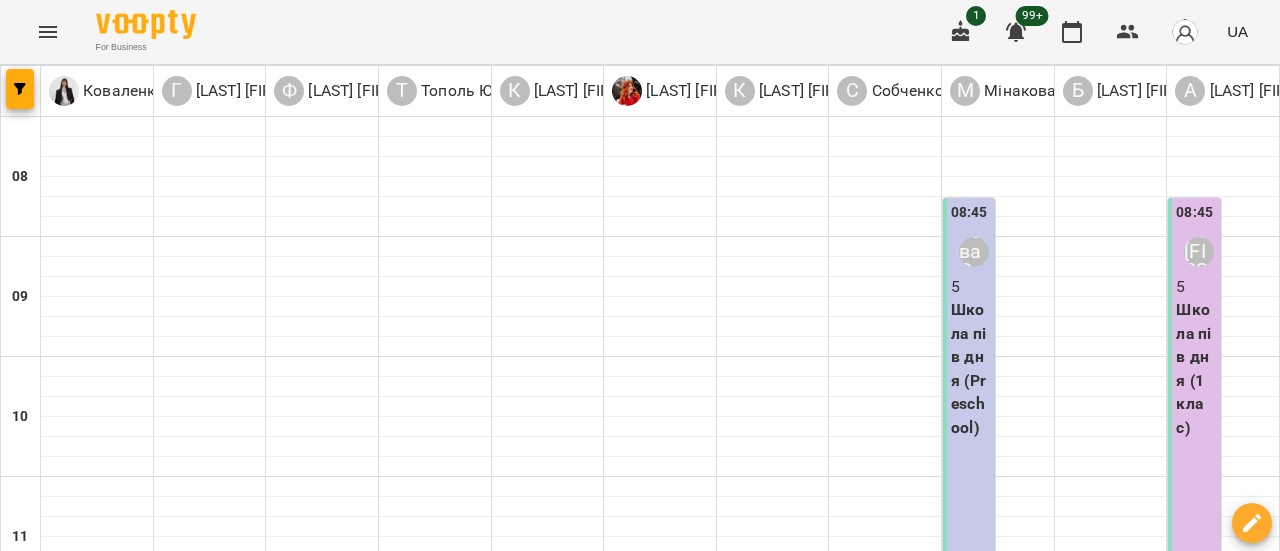 click on "[LAST] [FIRST]" at bounding box center [347, 825] 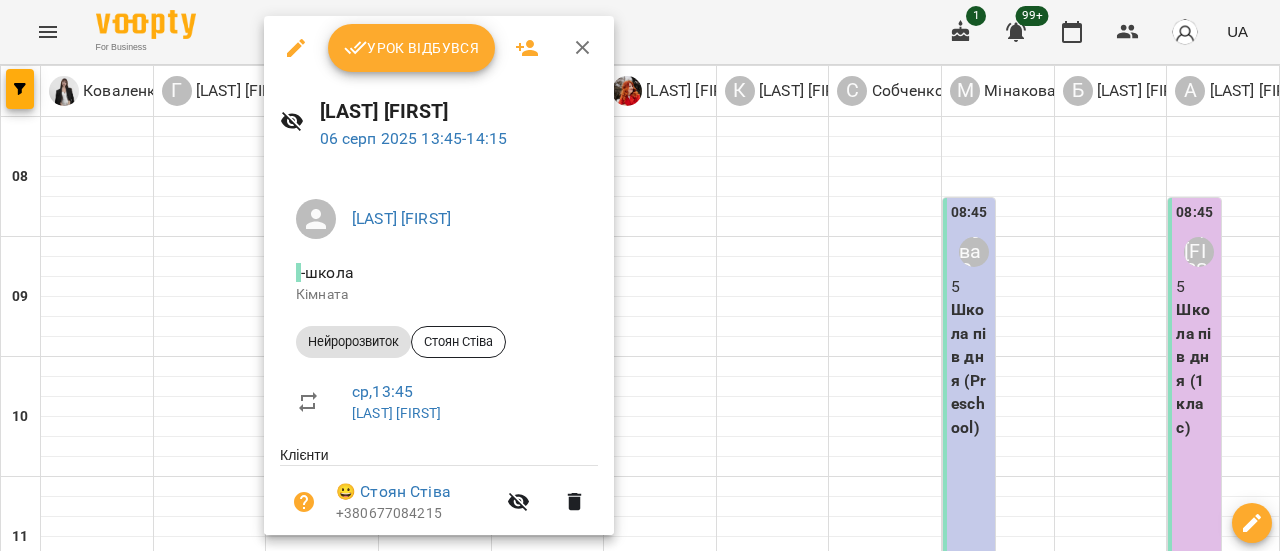 click on "Урок відбувся" at bounding box center (412, 48) 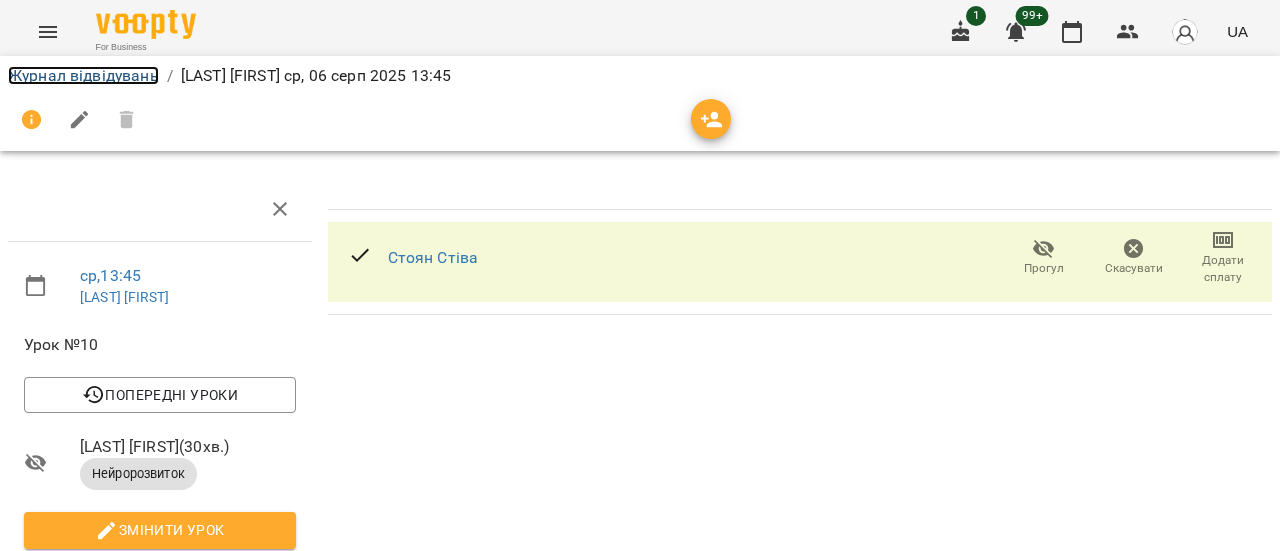 click on "Журнал відвідувань" at bounding box center (83, 75) 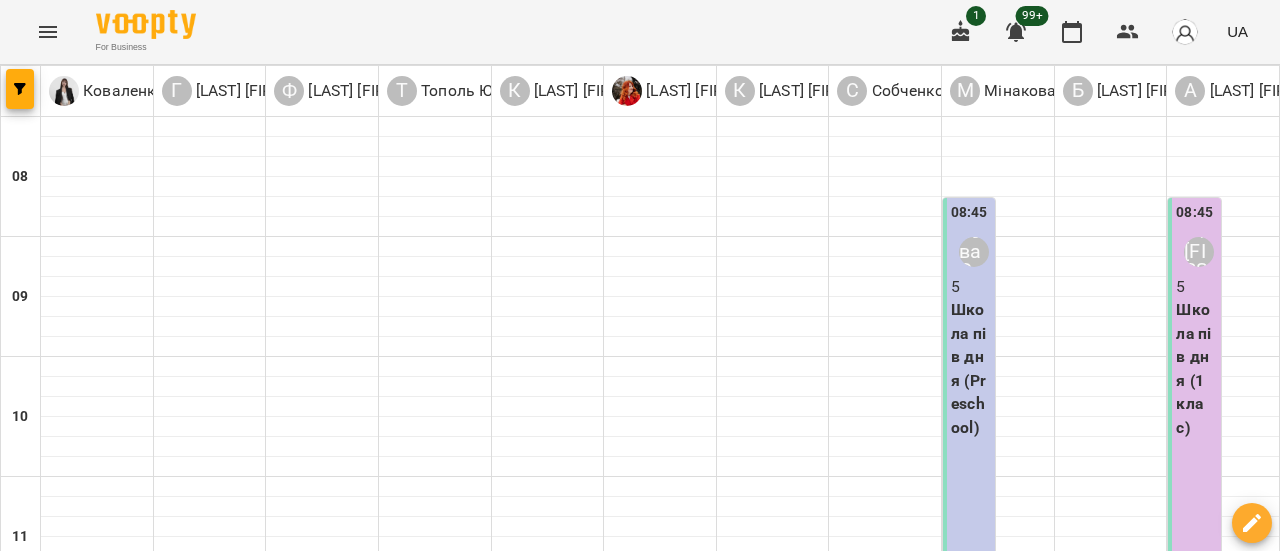 scroll, scrollTop: 0, scrollLeft: 0, axis: both 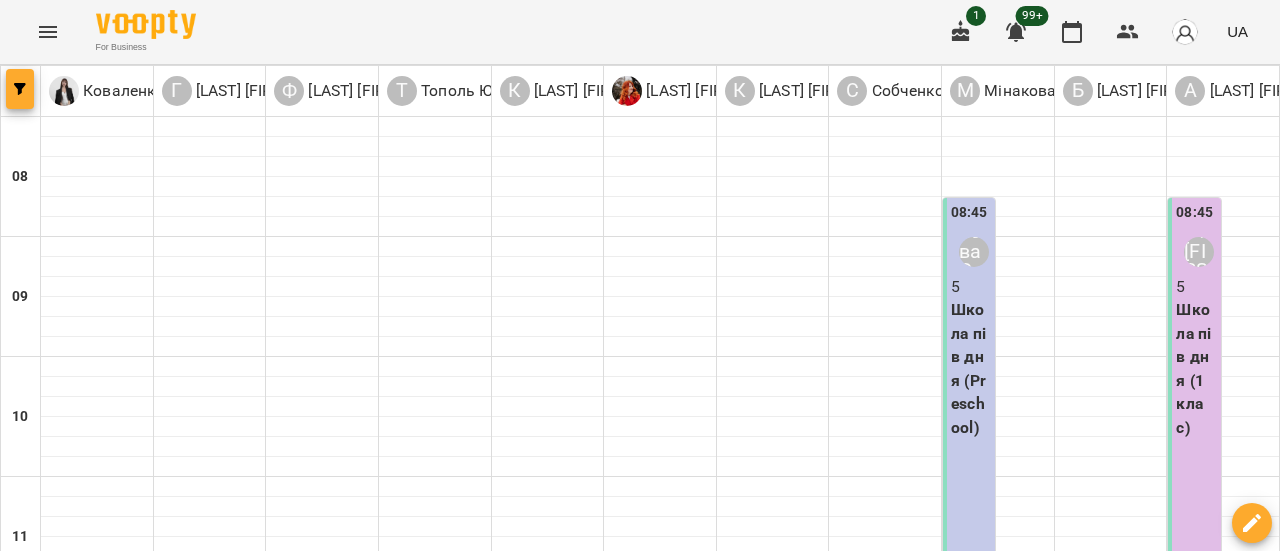 click 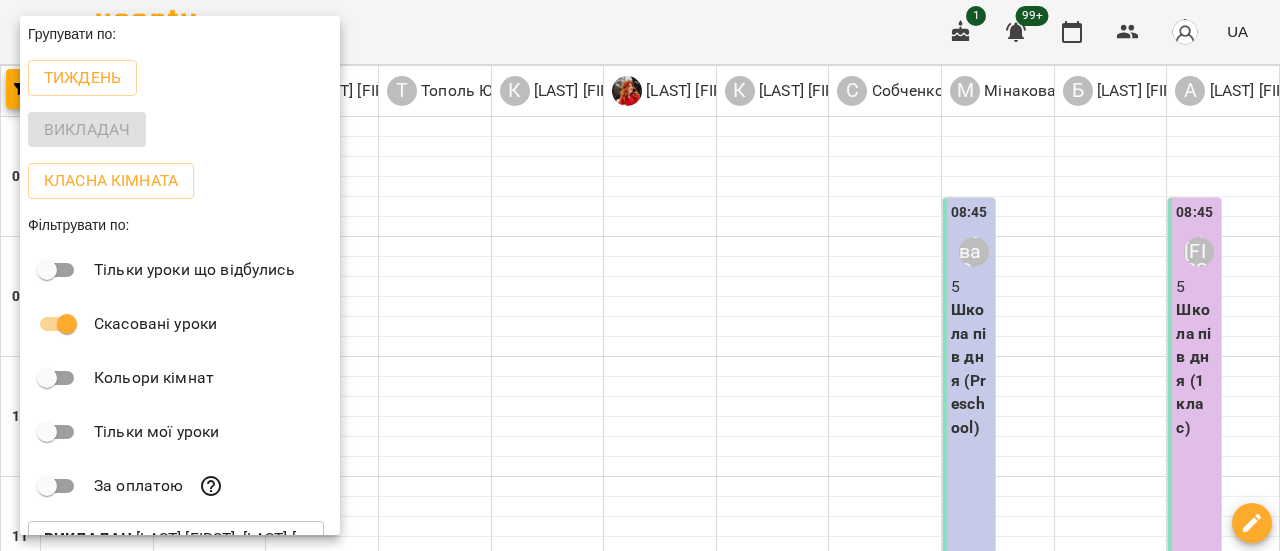 click at bounding box center (640, 275) 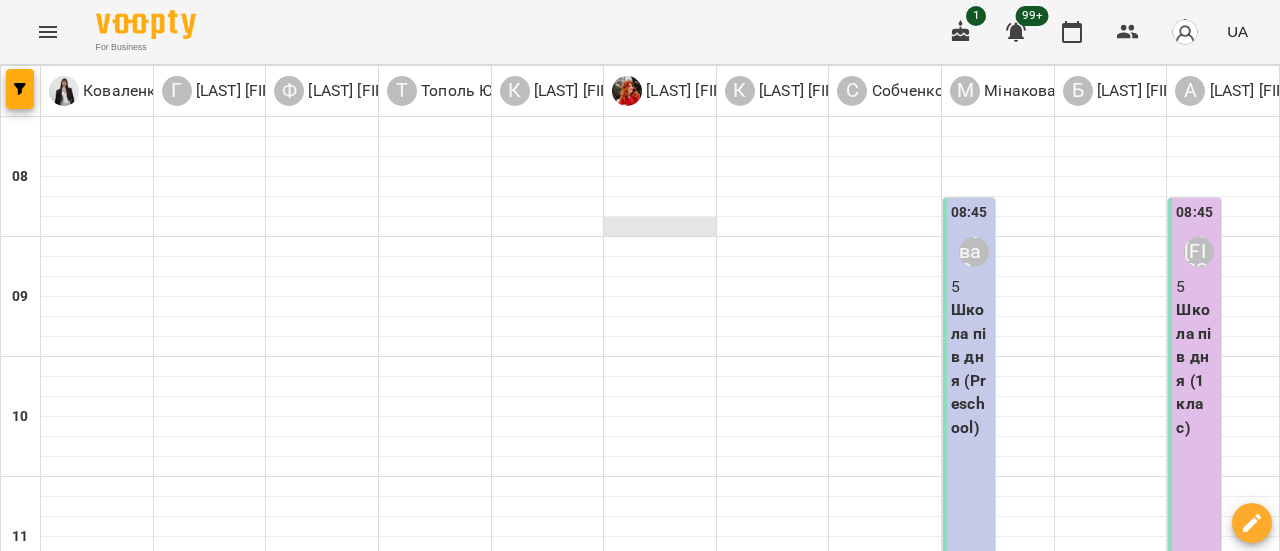 scroll, scrollTop: 0, scrollLeft: 0, axis: both 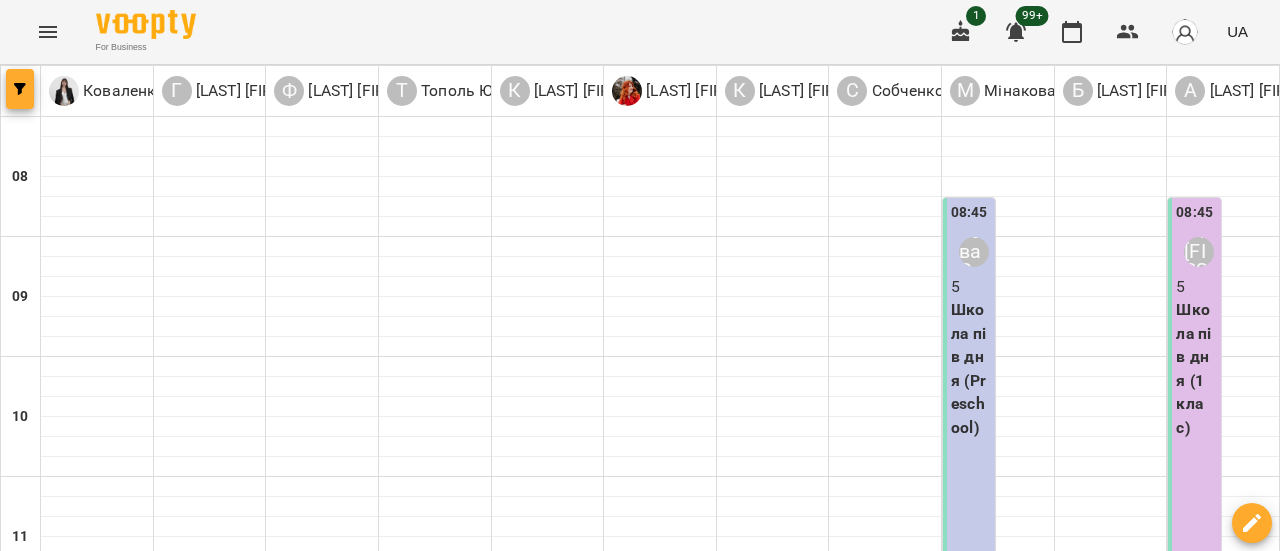click 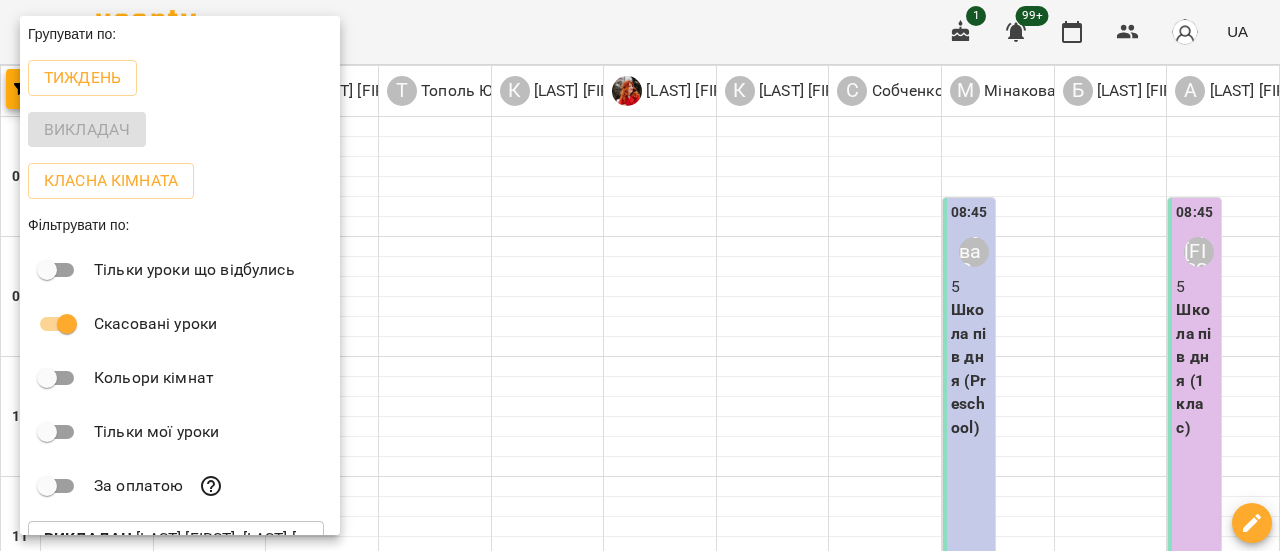 scroll, scrollTop: 134, scrollLeft: 0, axis: vertical 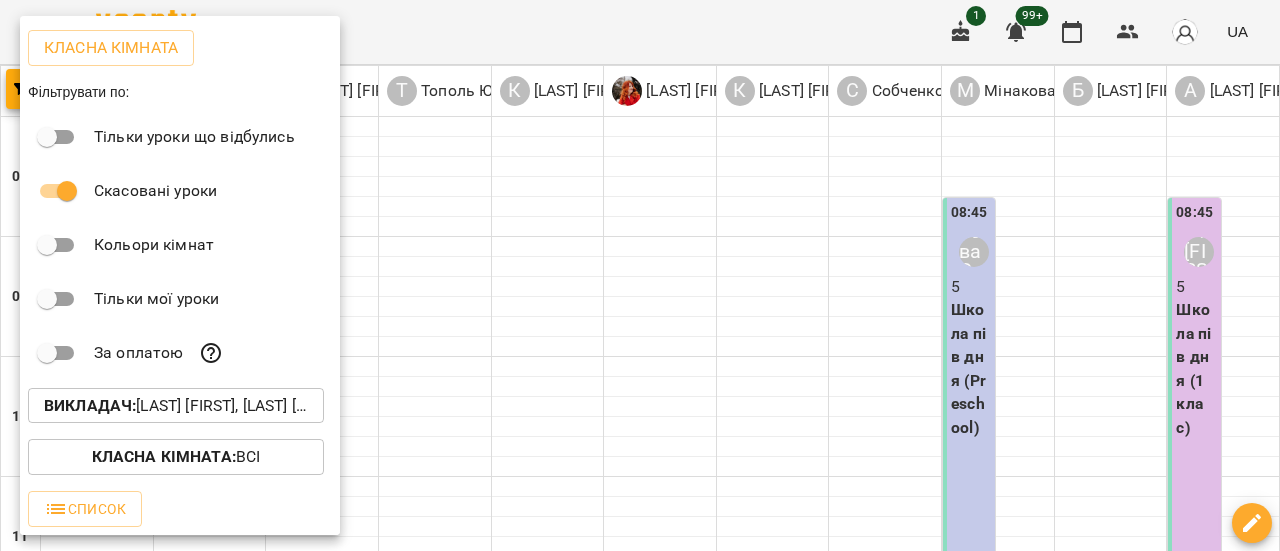 click on "Викладач : [LAST] [FIRST], [LAST] [FIRST], [LAST] [FIRST], [LAST] [FIRST], [LAST] [FIRST], [LAST] [FIRST], [LAST] [FIRST], [LAST] [FIRST], [LAST] [FIRST], [LAST] [FIRST], [LAST] [FIRST]" at bounding box center [176, 406] 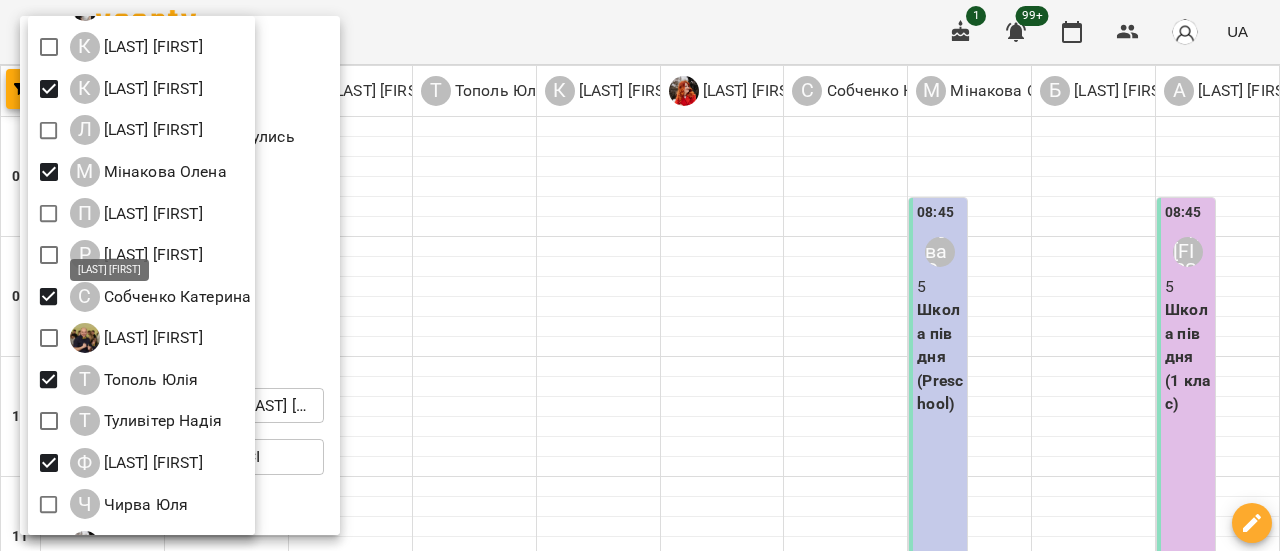 scroll, scrollTop: 274, scrollLeft: 0, axis: vertical 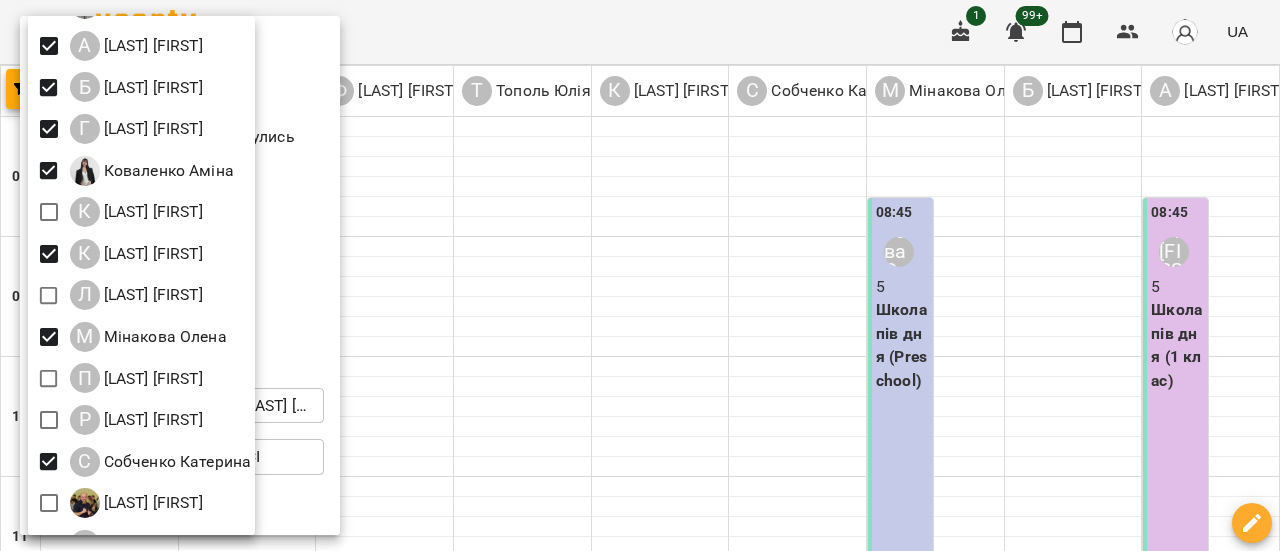 click at bounding box center [640, 275] 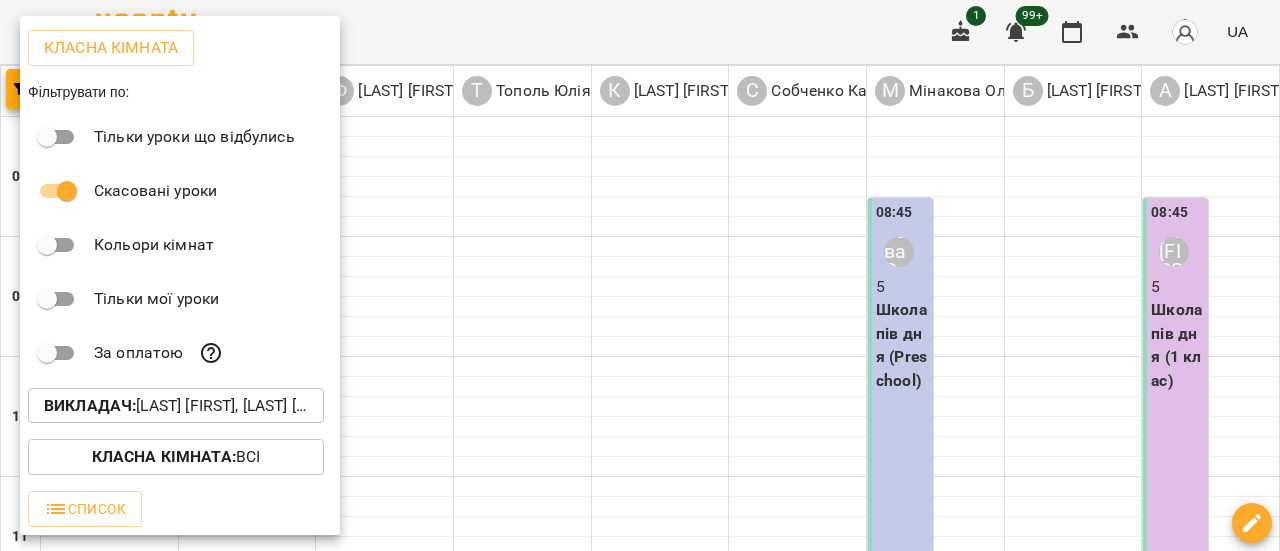 click at bounding box center [640, 275] 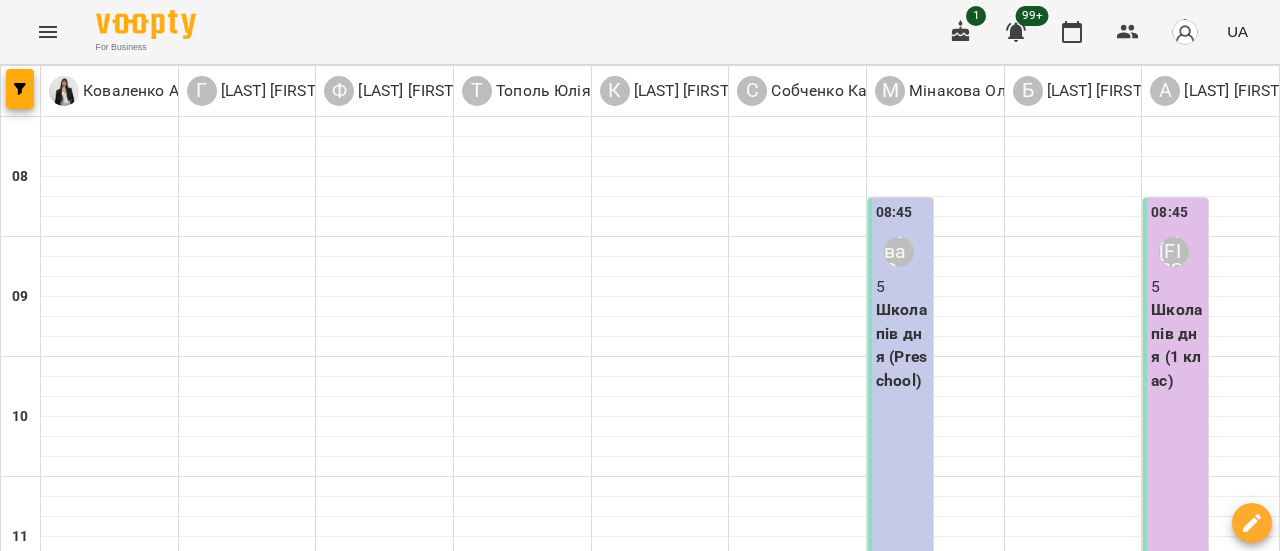 click on "чт" at bounding box center (832, 1583) 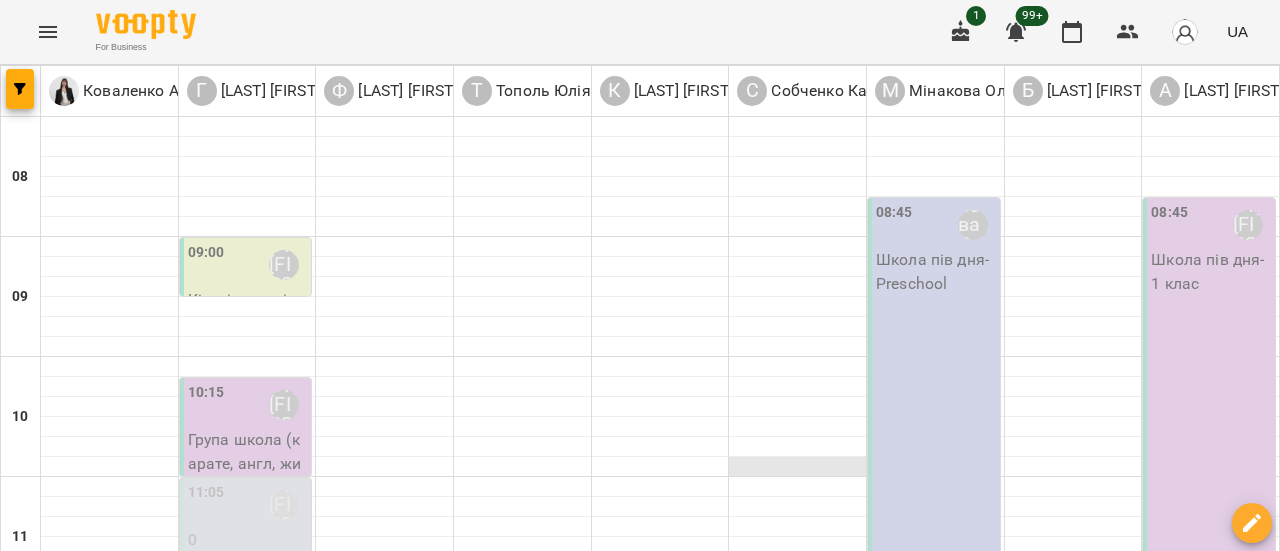 scroll, scrollTop: 0, scrollLeft: 0, axis: both 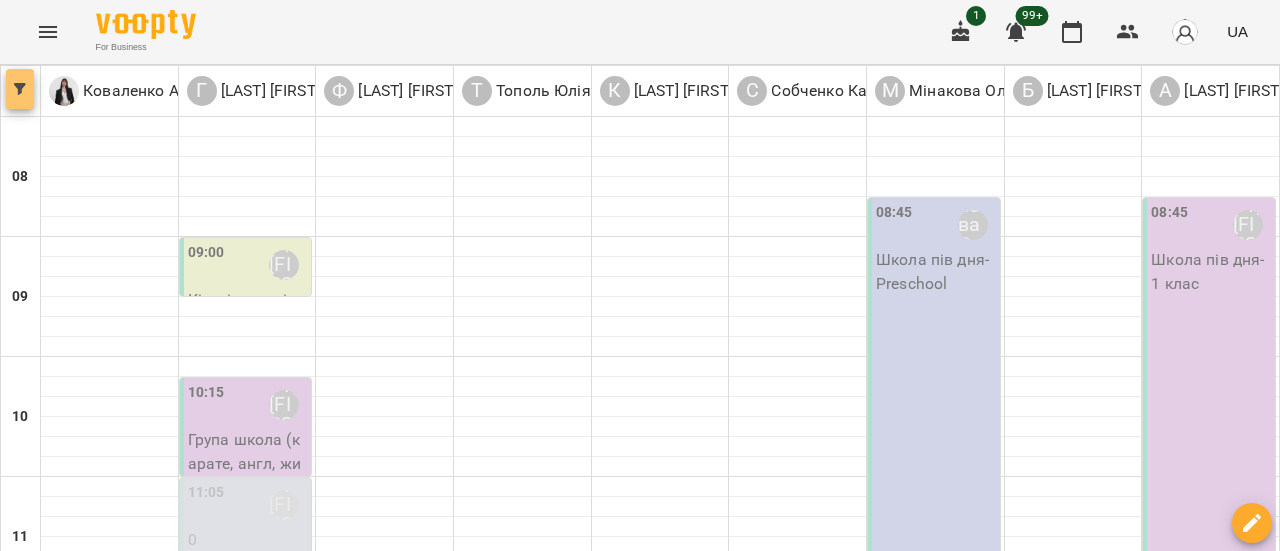click 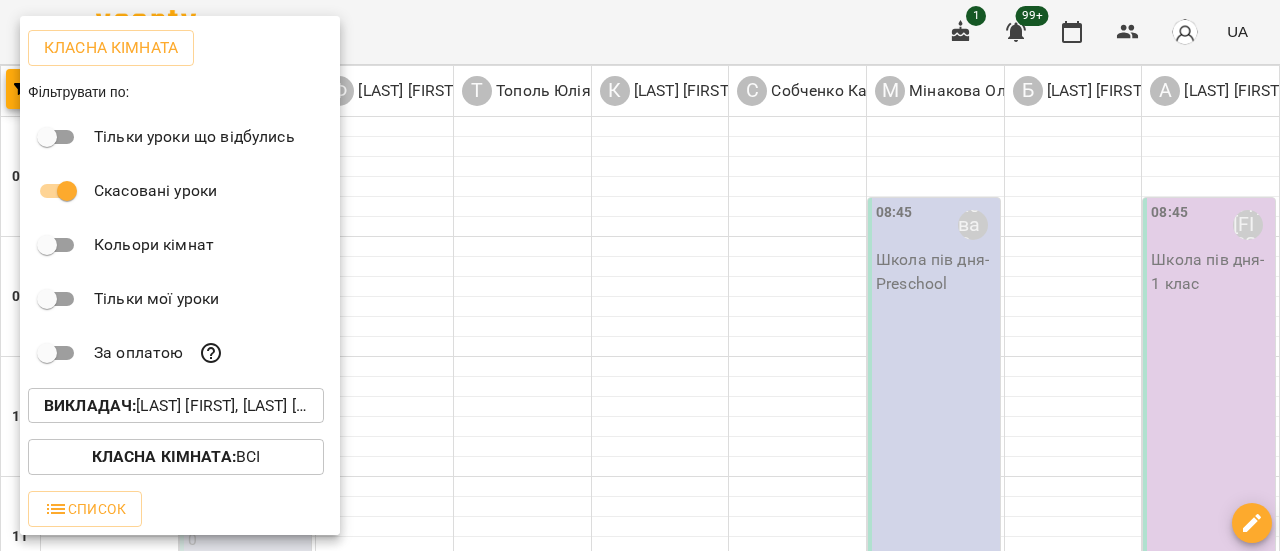 scroll, scrollTop: 0, scrollLeft: 0, axis: both 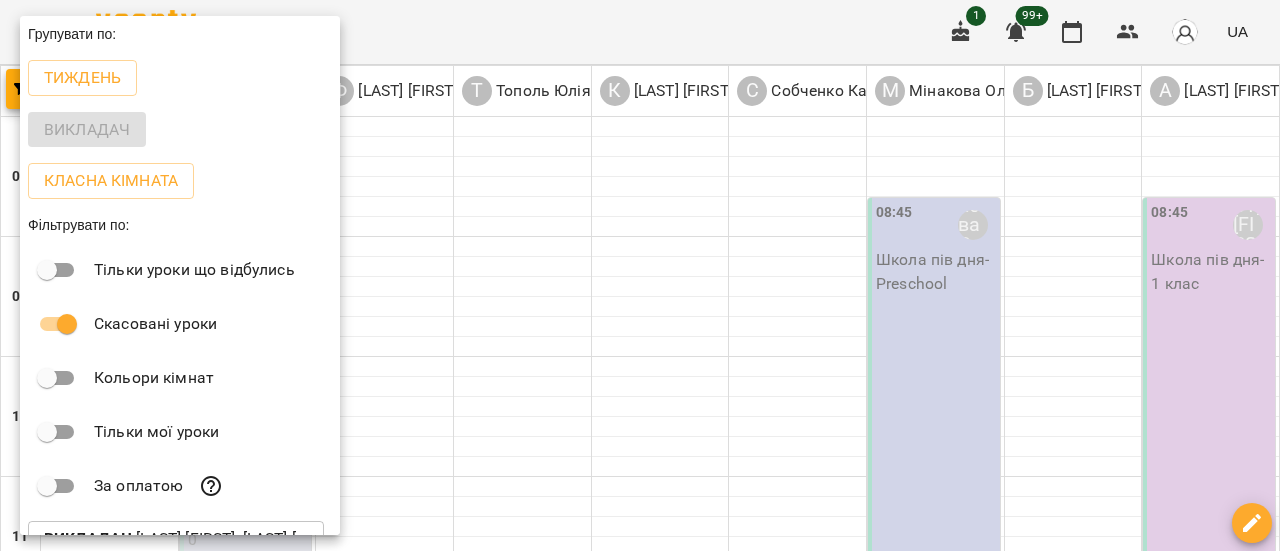 click on "Викладач" at bounding box center [180, 130] 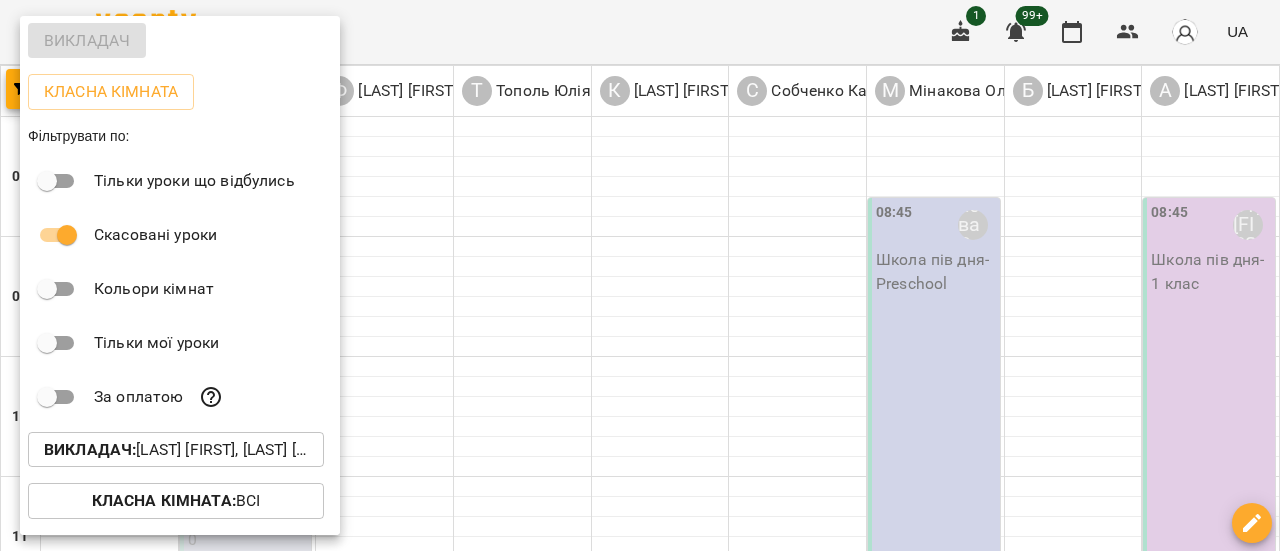 scroll, scrollTop: 134, scrollLeft: 0, axis: vertical 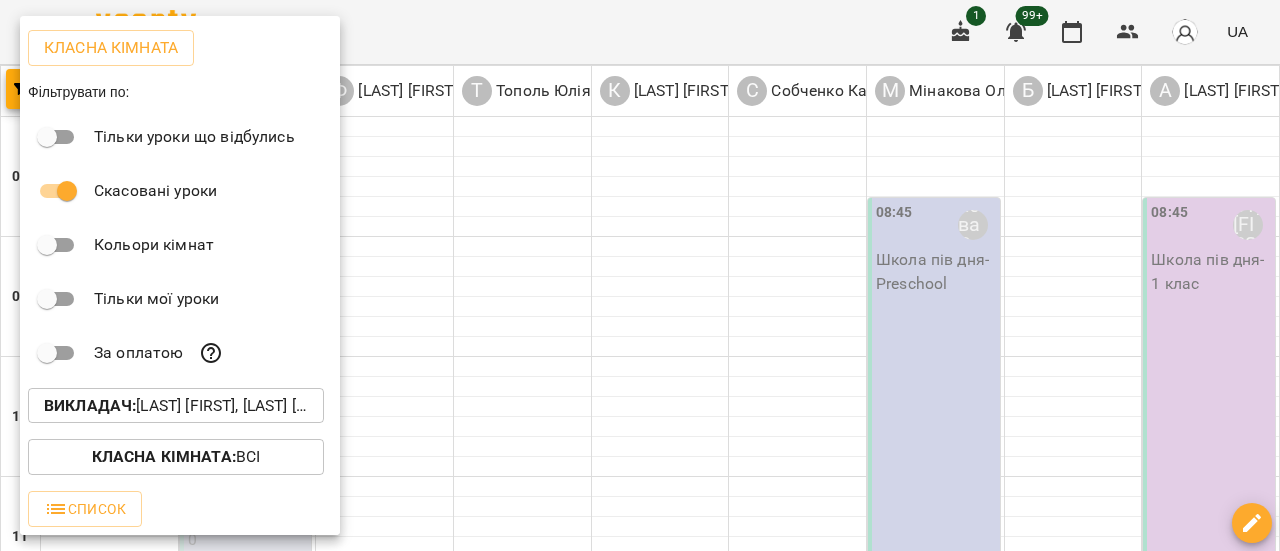 click on "Викладач : [LAST] [FIRST], [LAST] [FIRST], [LAST] [FIRST], [LAST] [FIRST], [LAST] [FIRST], [LAST] [FIRST], [LAST] [FIRST], [LAST] [FIRST], [LAST] [FIRST], [LAST] [FIRST]" at bounding box center [176, 406] 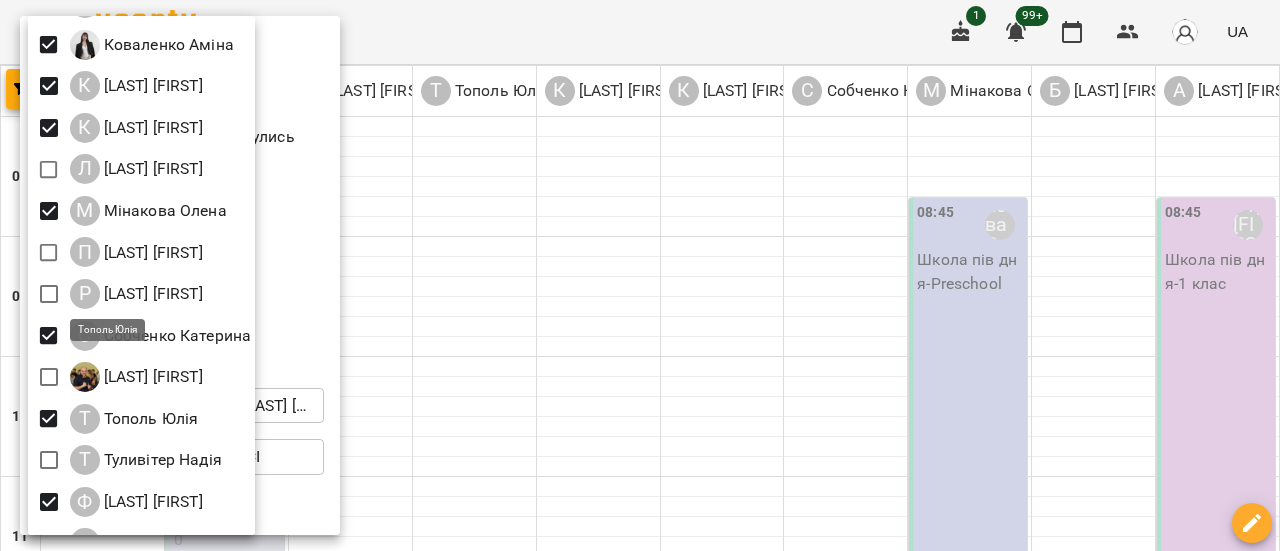 scroll, scrollTop: 274, scrollLeft: 0, axis: vertical 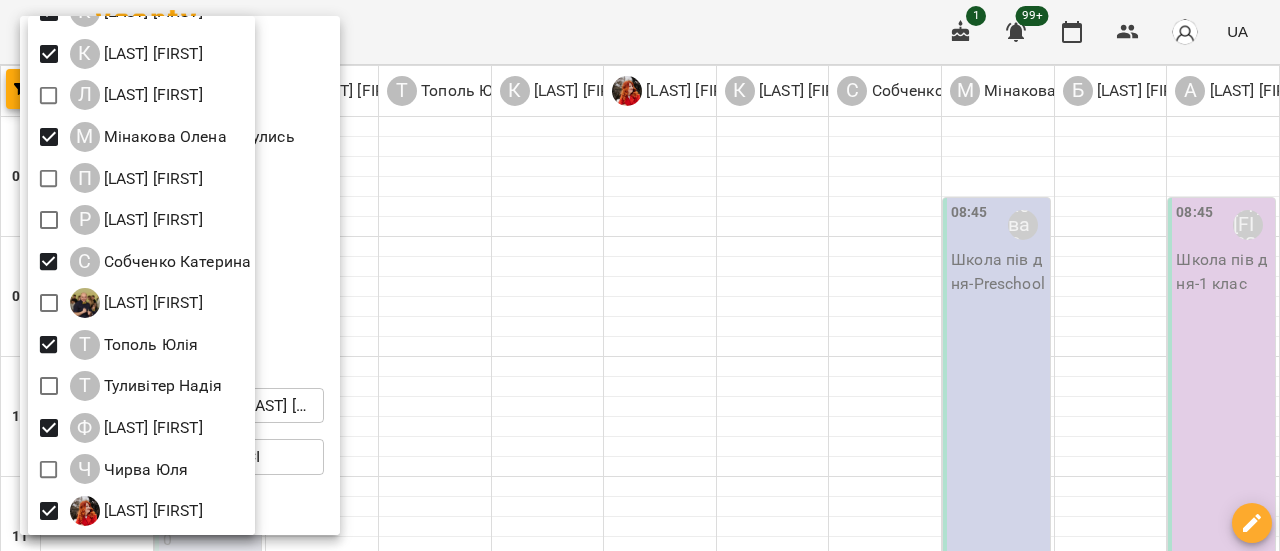 click at bounding box center [640, 275] 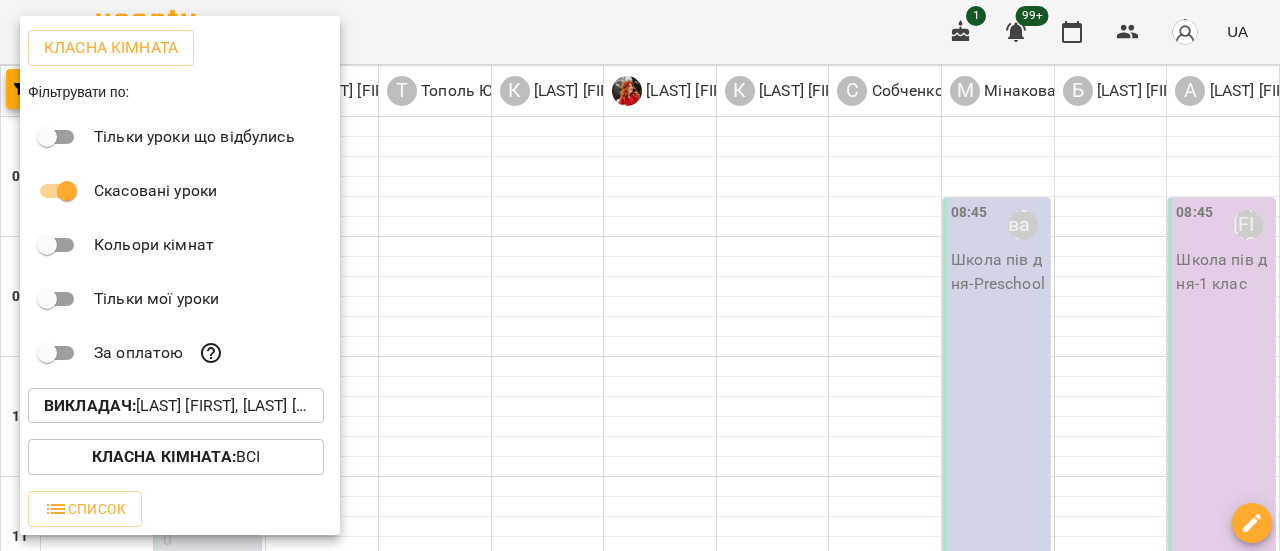 click at bounding box center (640, 275) 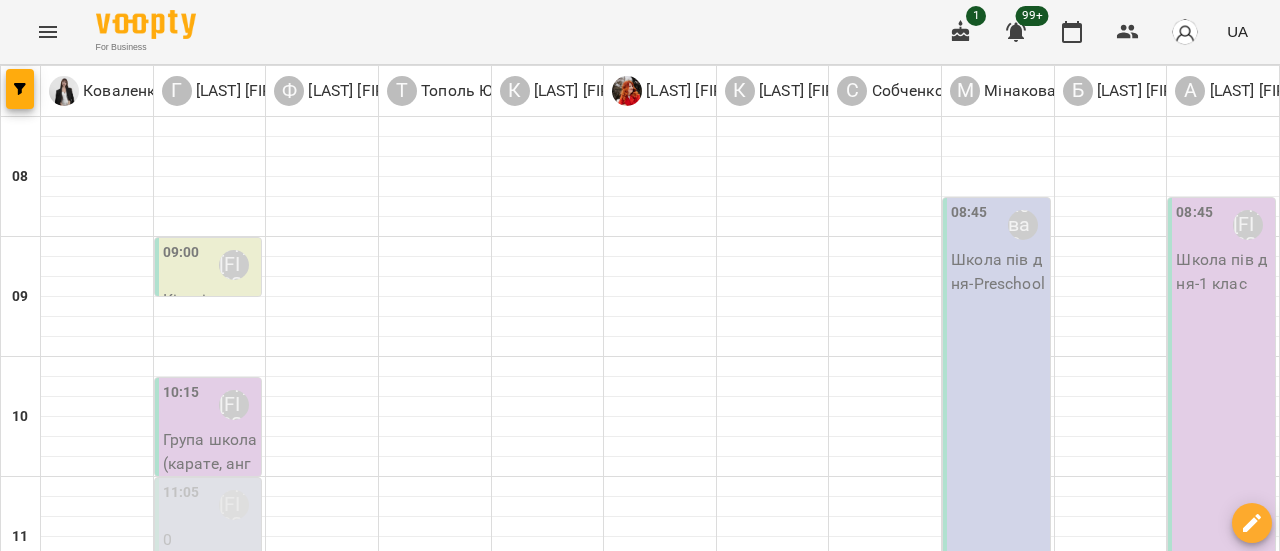 scroll, scrollTop: 600, scrollLeft: 0, axis: vertical 